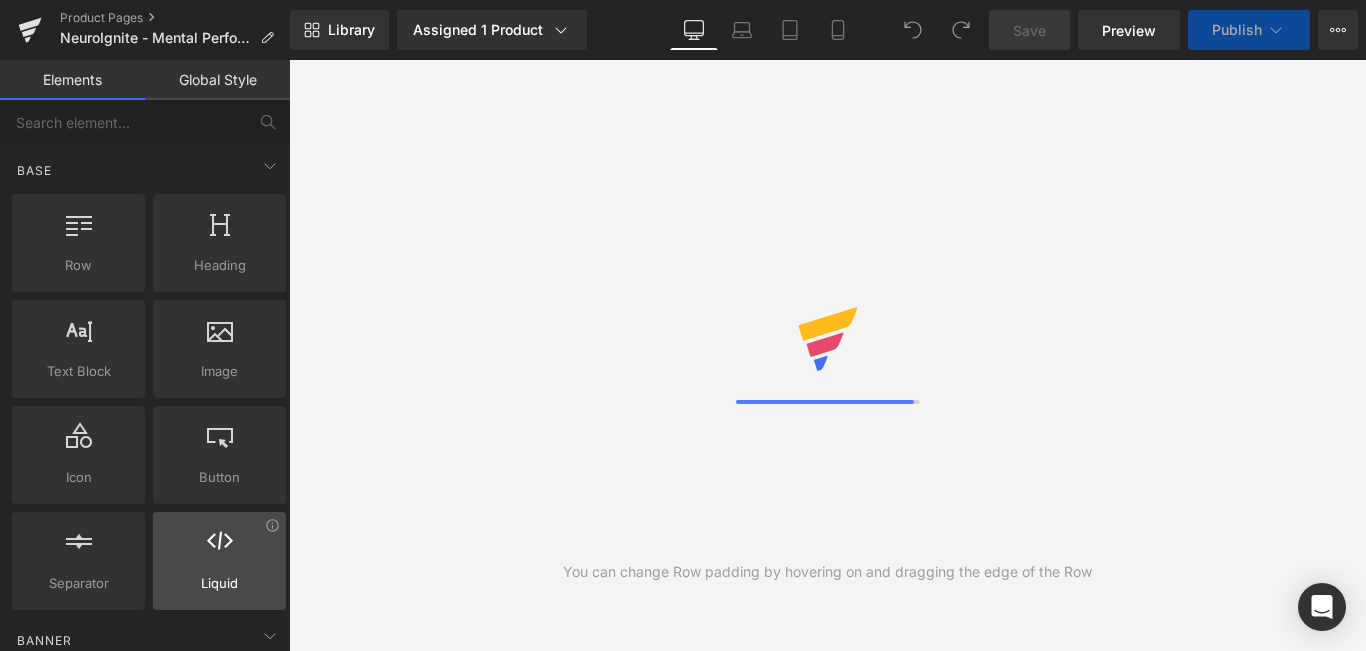 scroll, scrollTop: 0, scrollLeft: 0, axis: both 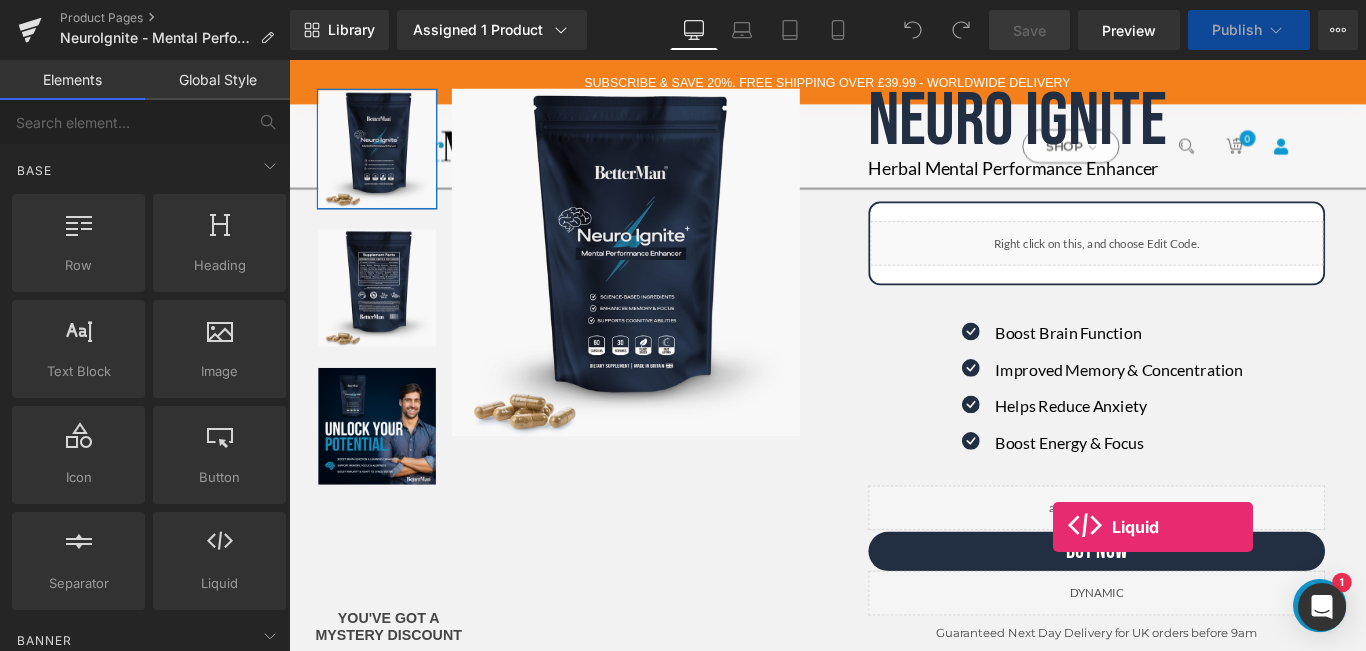 drag, startPoint x: 517, startPoint y: 591, endPoint x: 1147, endPoint y: 585, distance: 630.02856 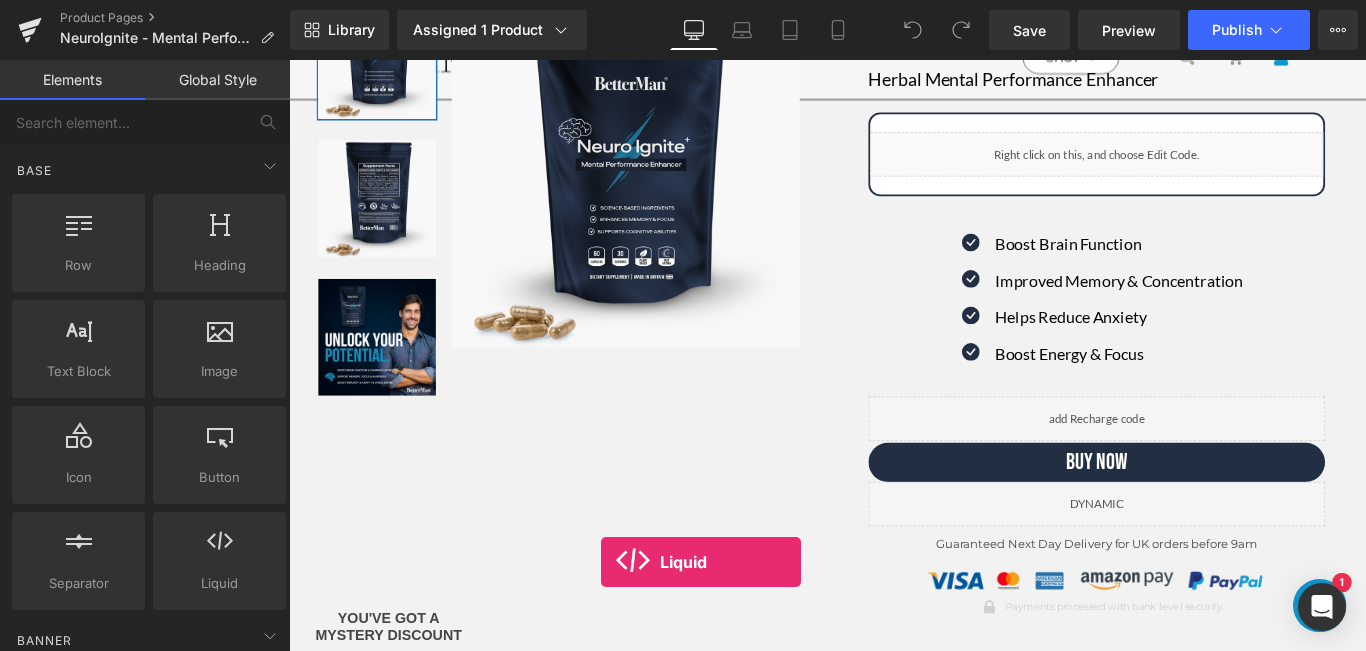 scroll, scrollTop: 240, scrollLeft: 0, axis: vertical 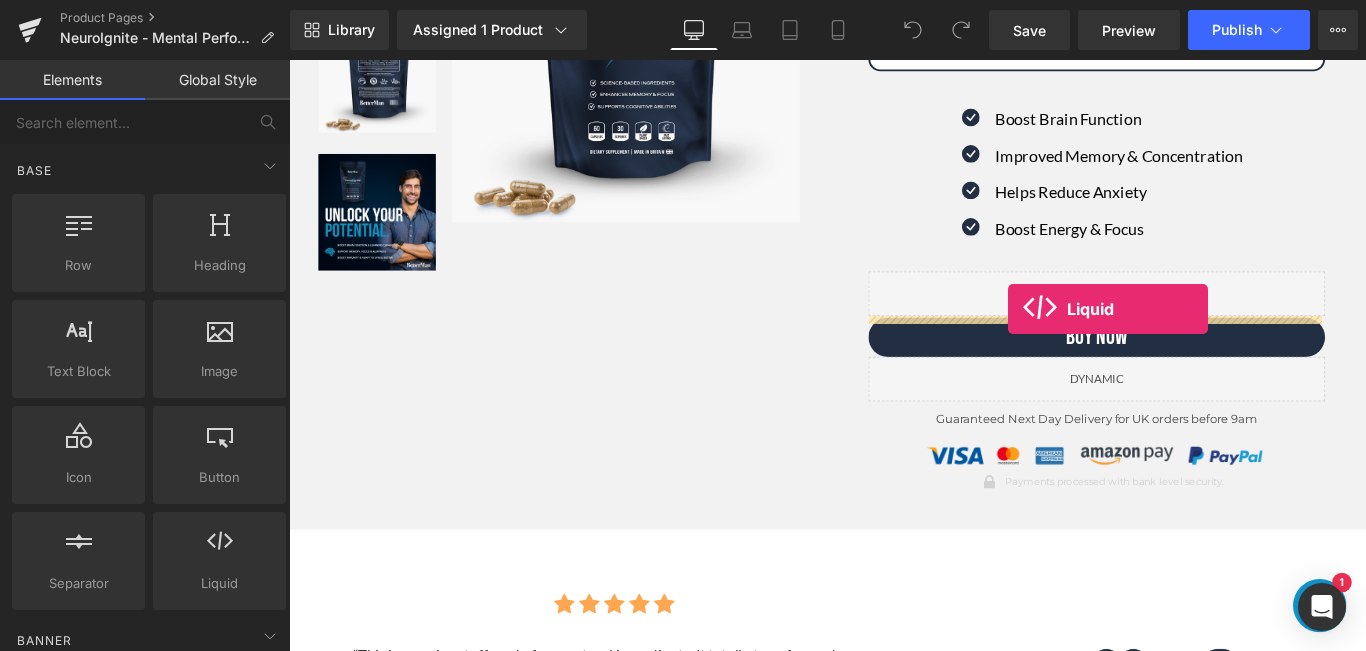 drag, startPoint x: 524, startPoint y: 620, endPoint x: 1097, endPoint y: 340, distance: 637.7531 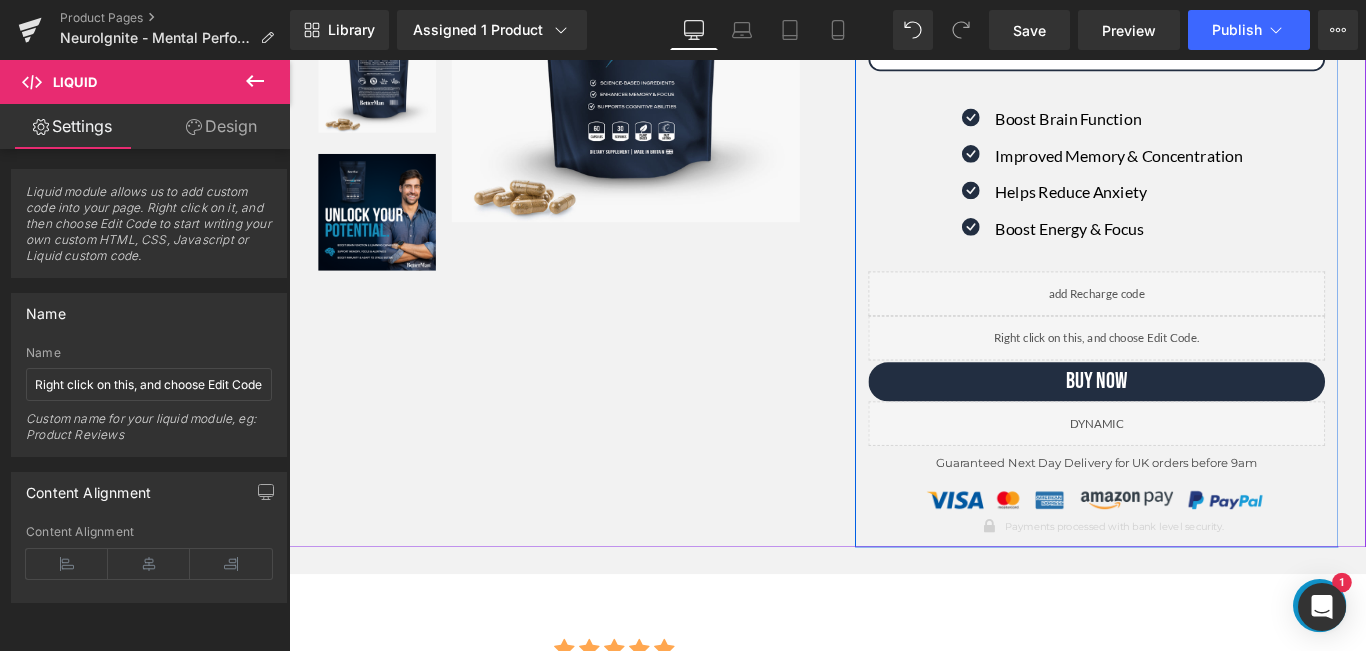 click at bounding box center (1216, 364) 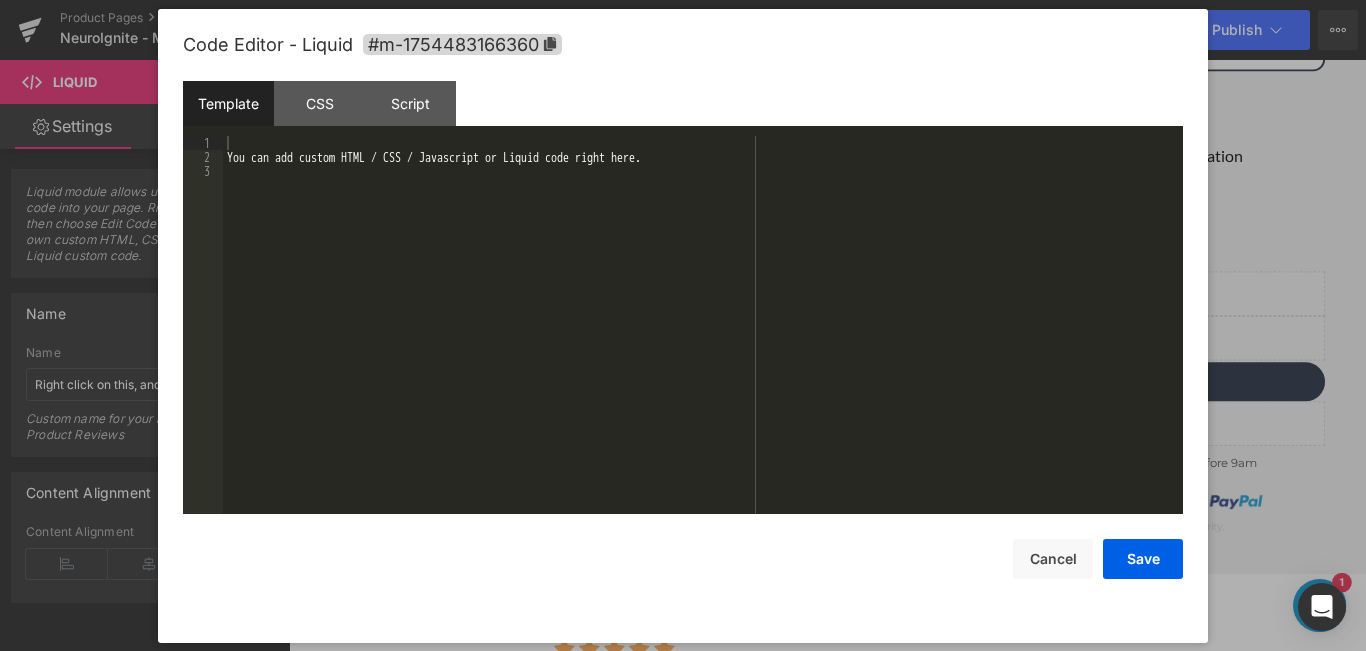click on "You can add custom HTML / CSS / Javascript or Liquid code right here." at bounding box center (703, 339) 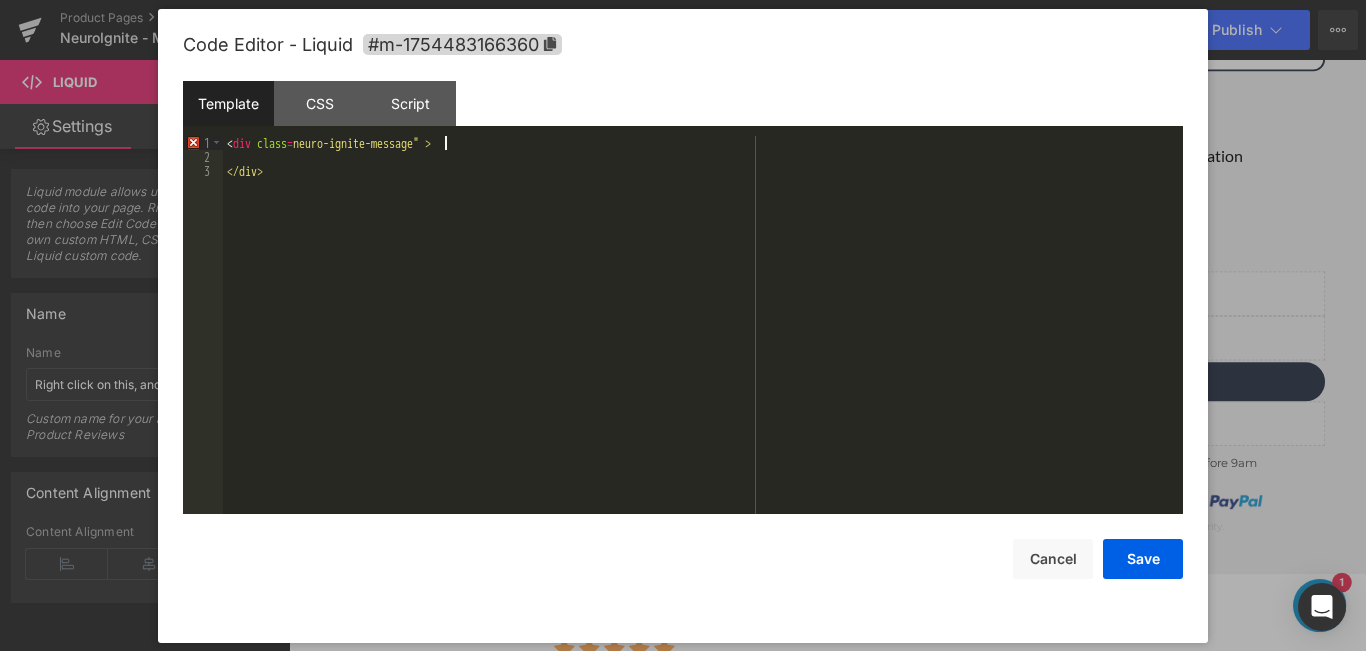 click on "< div   class = neuro-ignite-message " >  </div>" at bounding box center (703, 339) 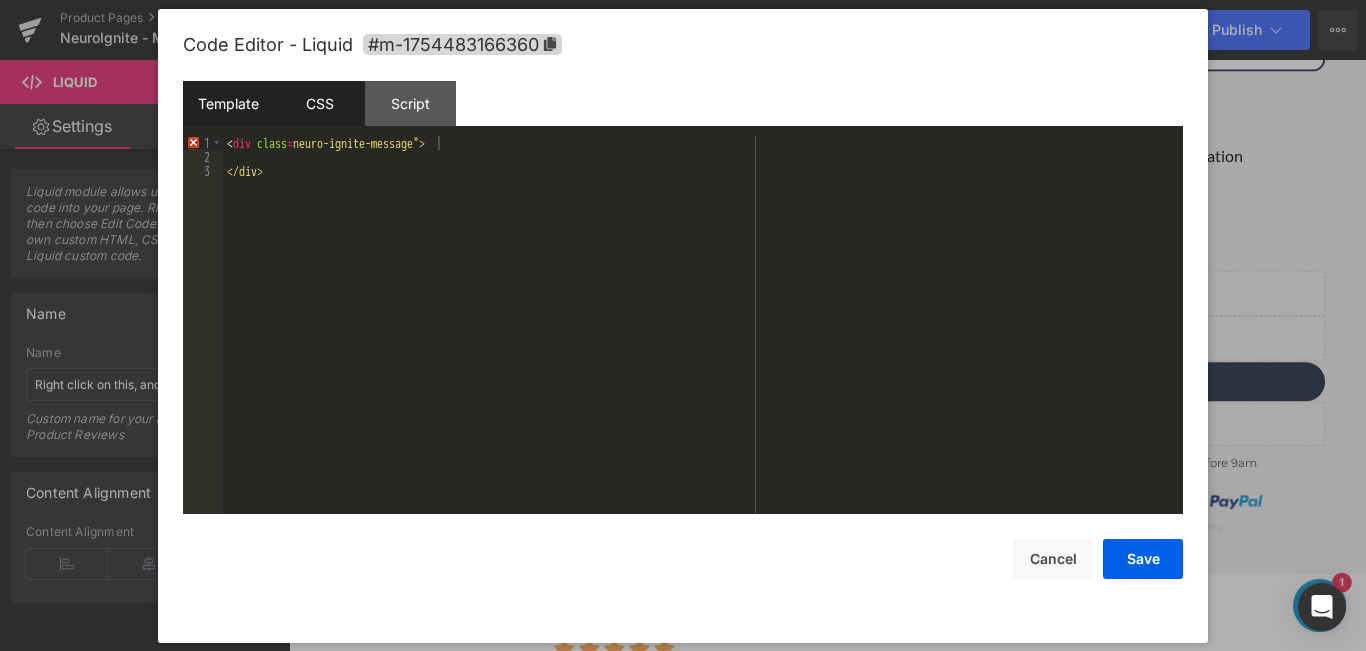 click on "CSS" at bounding box center [319, 103] 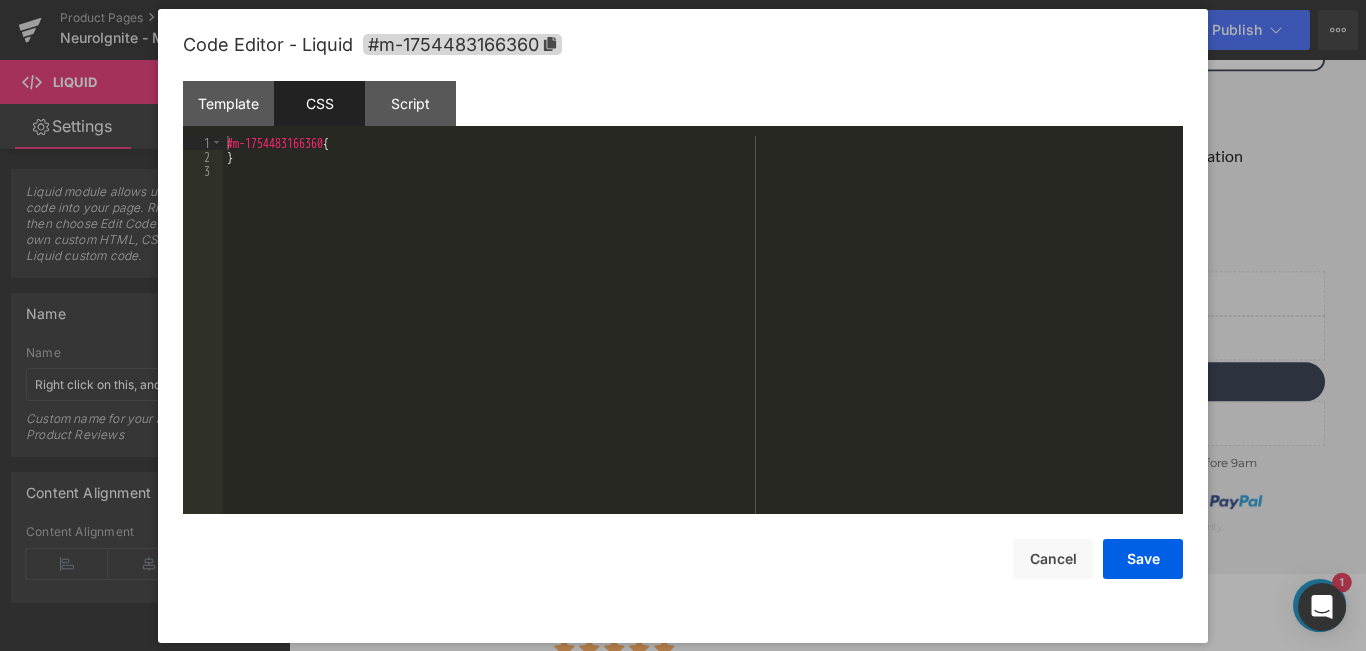 click on "#m-1754483166360 { }" at bounding box center (703, 339) 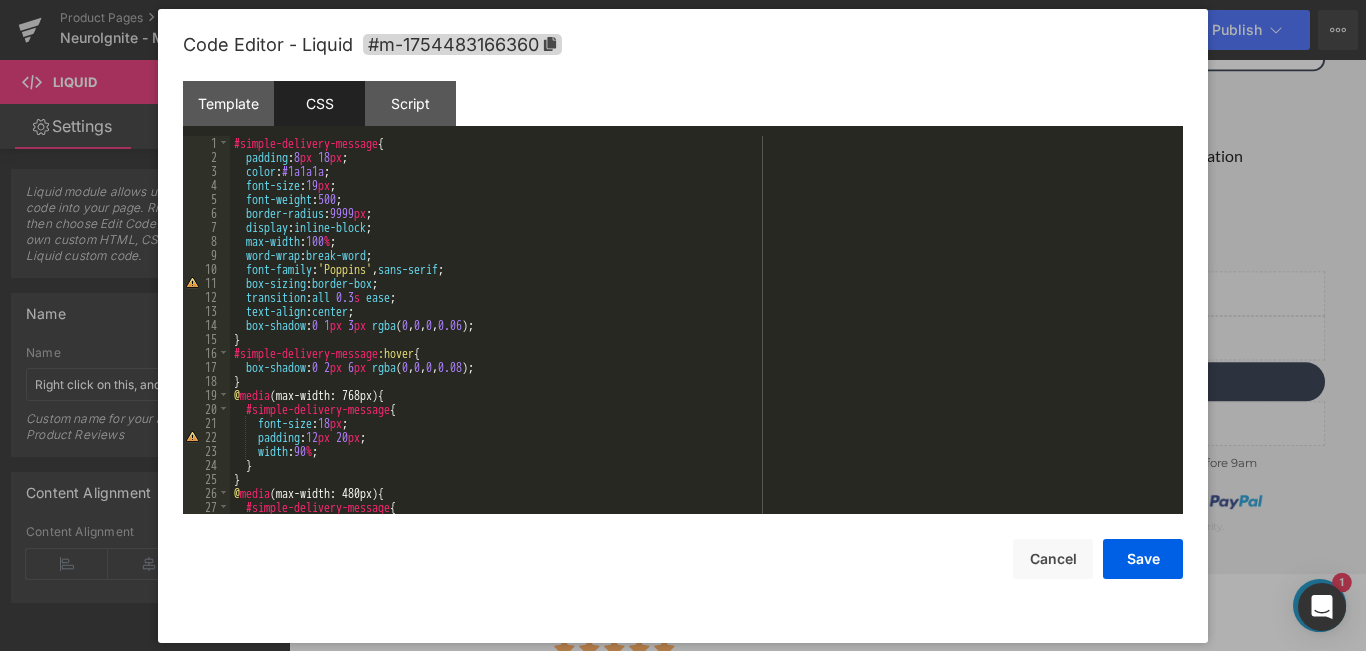 scroll, scrollTop: 0, scrollLeft: 0, axis: both 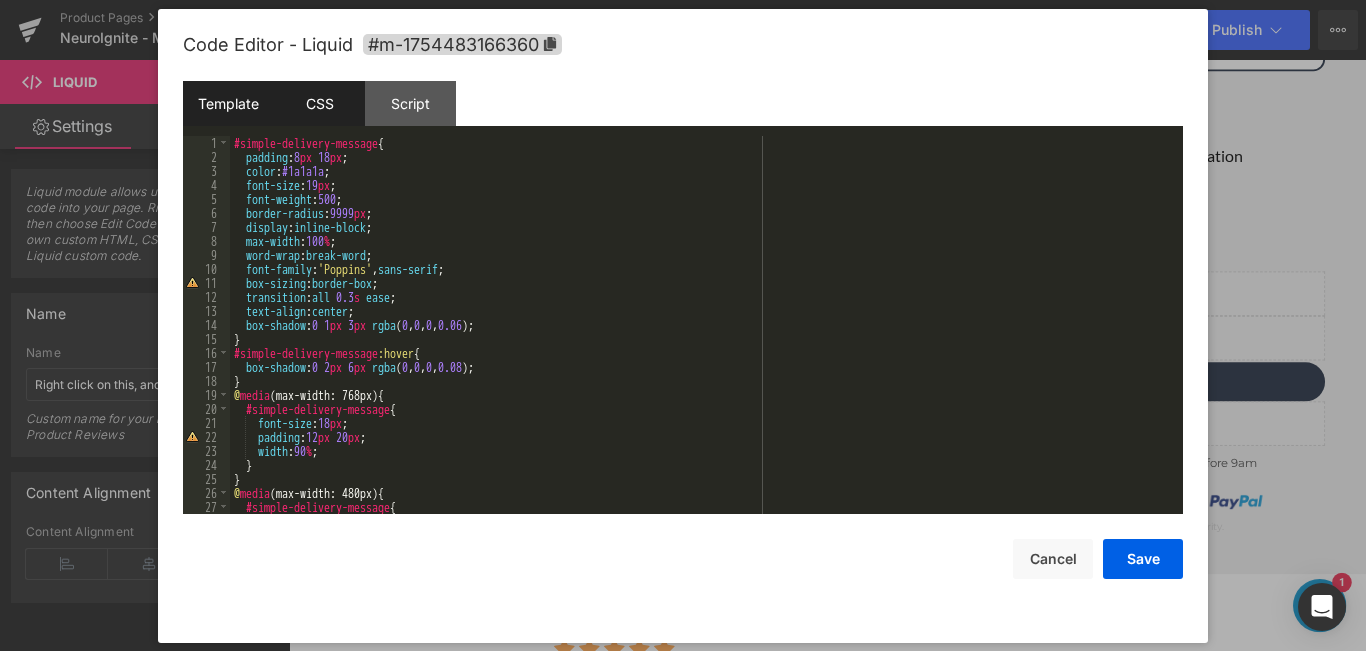 click on "Template" at bounding box center [228, 103] 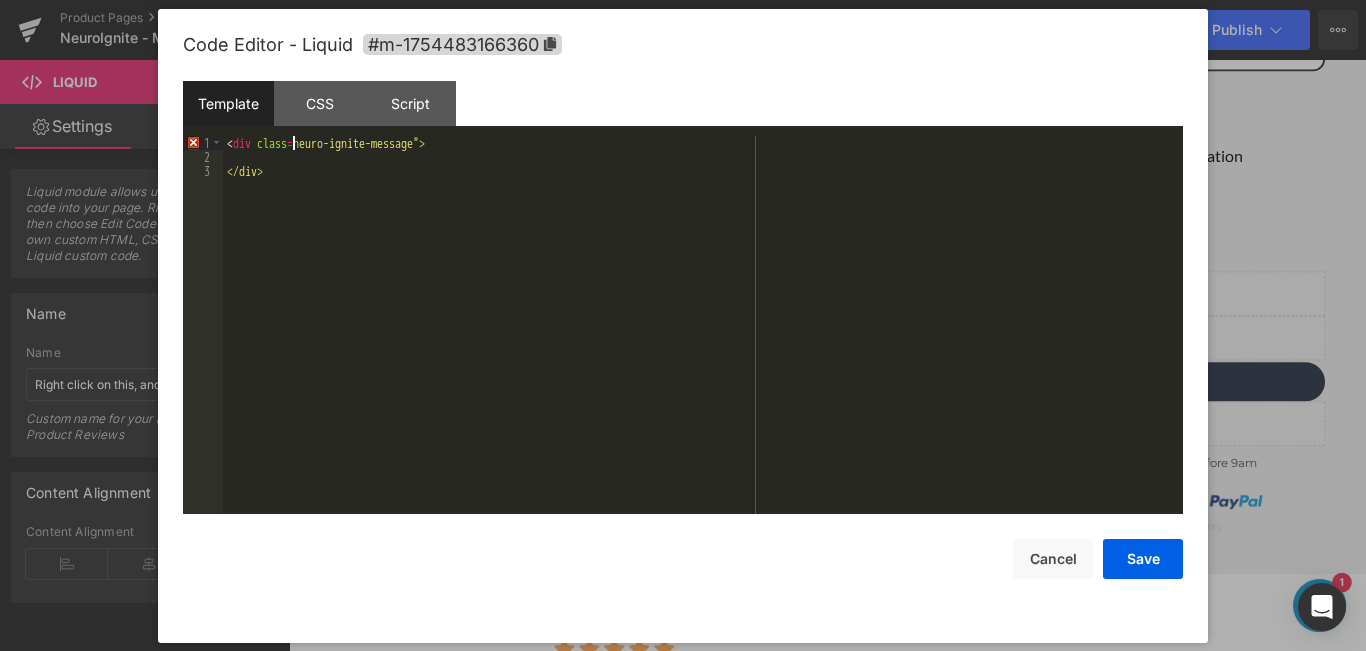 click on "< div   class = neuro-ignite-message ">  </div>" at bounding box center (703, 339) 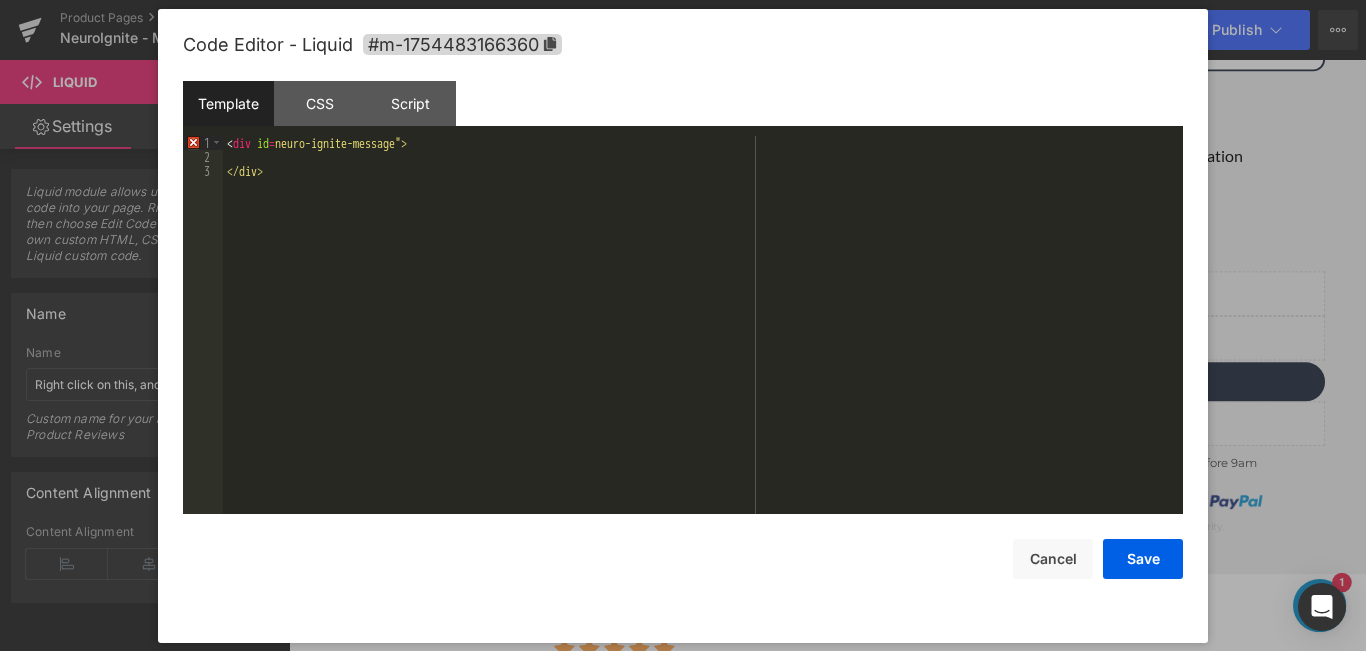 type 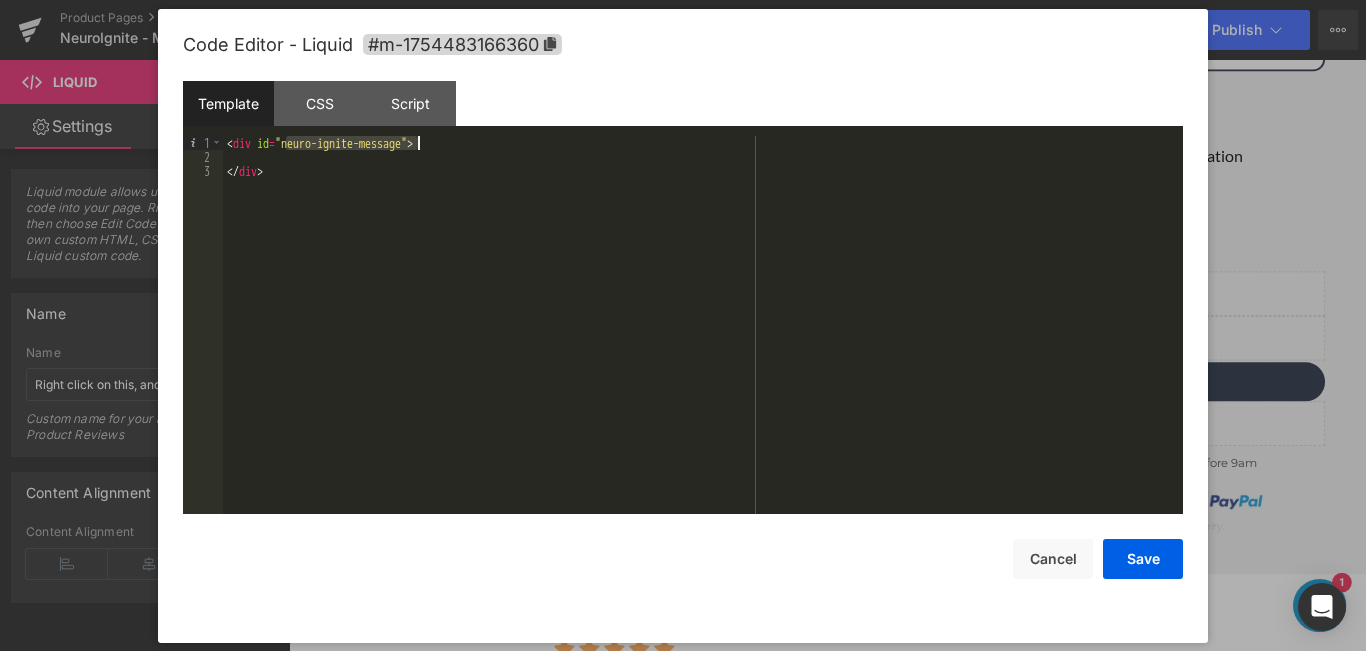 drag, startPoint x: 289, startPoint y: 141, endPoint x: 419, endPoint y: 142, distance: 130.00385 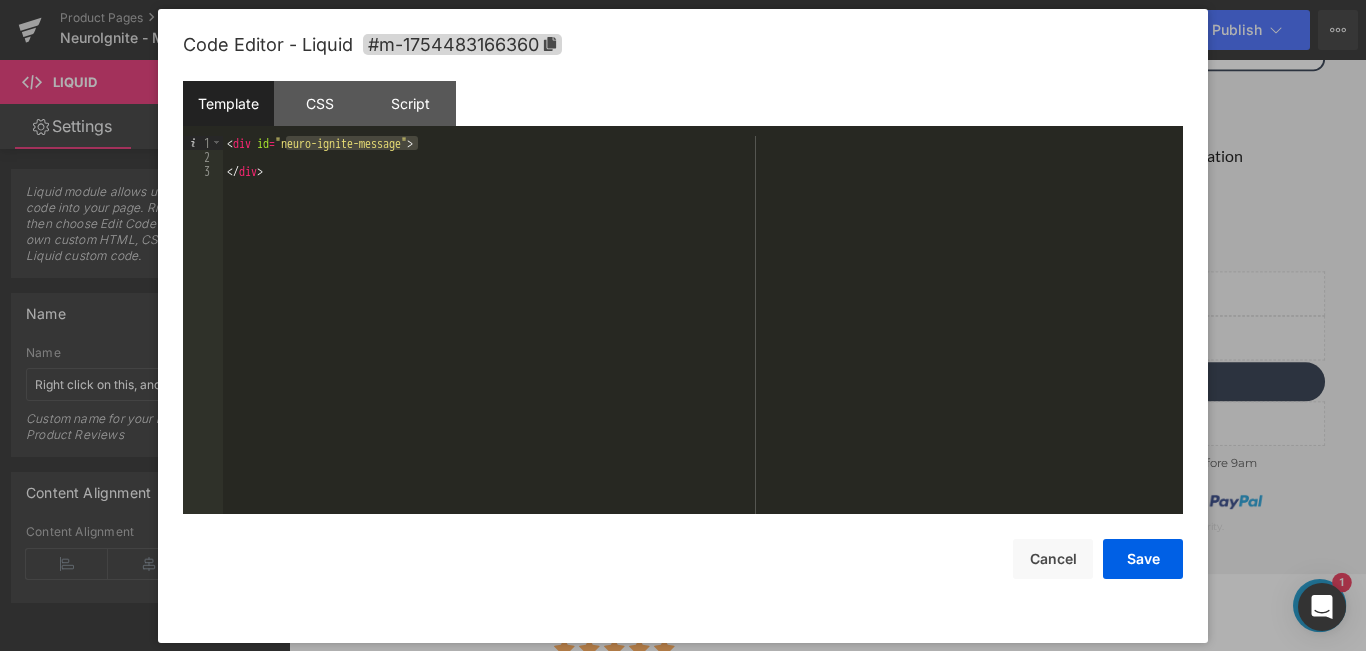 click on "Code Editor - Liquid #m-1754483166360" at bounding box center [683, 45] 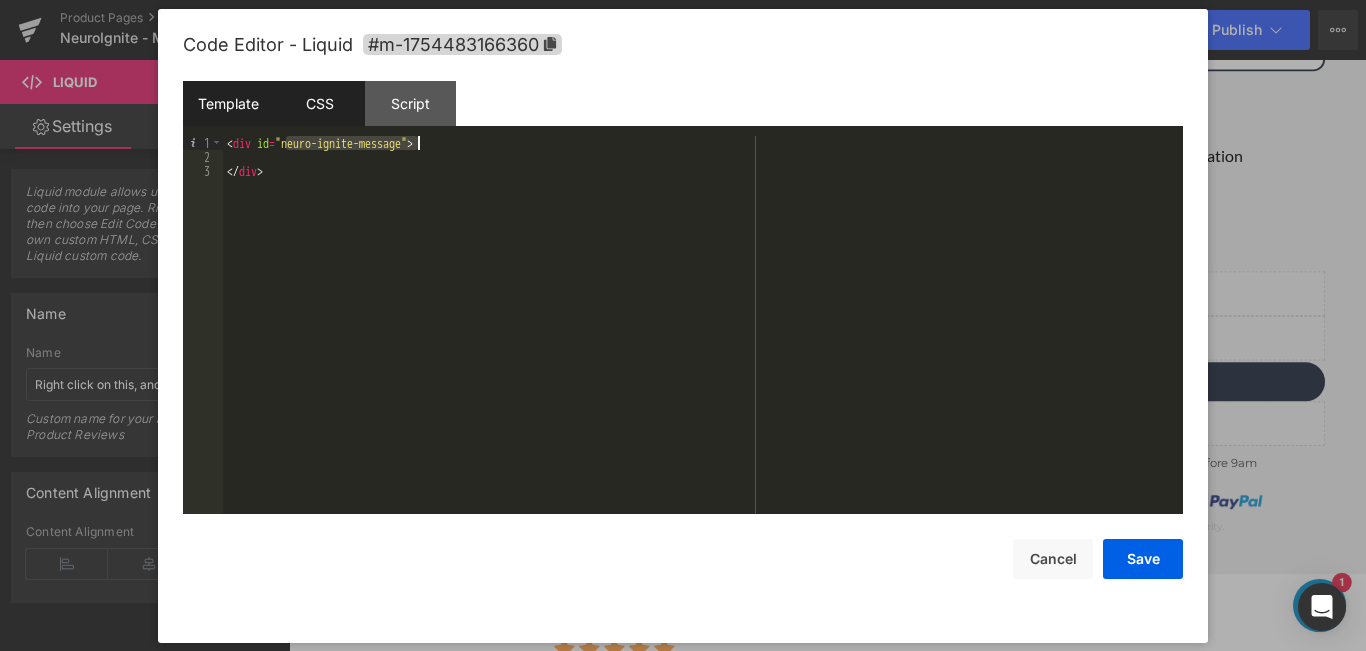 click on "CSS" at bounding box center (319, 103) 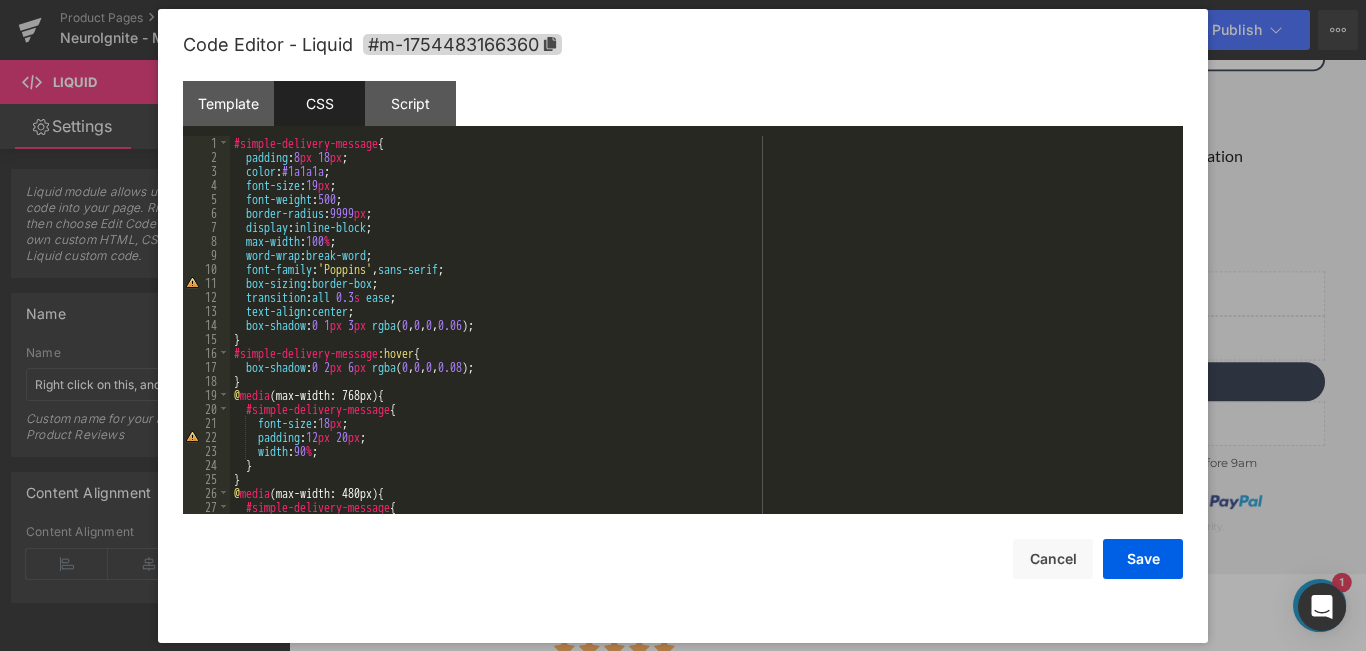 click on "#simple-delivery-message {    padding :  8 px   18 px ;    color :  #1a1a1a ;    font-size :  19 px ;    font-weight :  500 ;    border-radius :  9999 px ;    display :  inline-block ;    max-width :  100 % ;    word-wrap :  break-word ;    font-family :  ' Poppins ' ,  sans-serif ;    box-sizing :  border-box ;    transition :  all   0.3 s   ease ;    text-align :  center ;    box-shadow :  0   1 px   3 px   rgba ( 0 ,  0 ,  0 ,  0.06 ); } #simple-delivery-message :hover {    box-shadow :  0   2 px   6 px   rgba ( 0 ,  0 ,  0 ,  0.08 ); } @ media  (max-width: 768px) {    #simple-delivery-message {       font-size :  18 px ;       padding :  12 px   20 px ;       width :  90 % ;    } } @ media  (max-width: 480px) {    #simple-delivery-message {       font-size :  16 px ;" at bounding box center [702, 339] 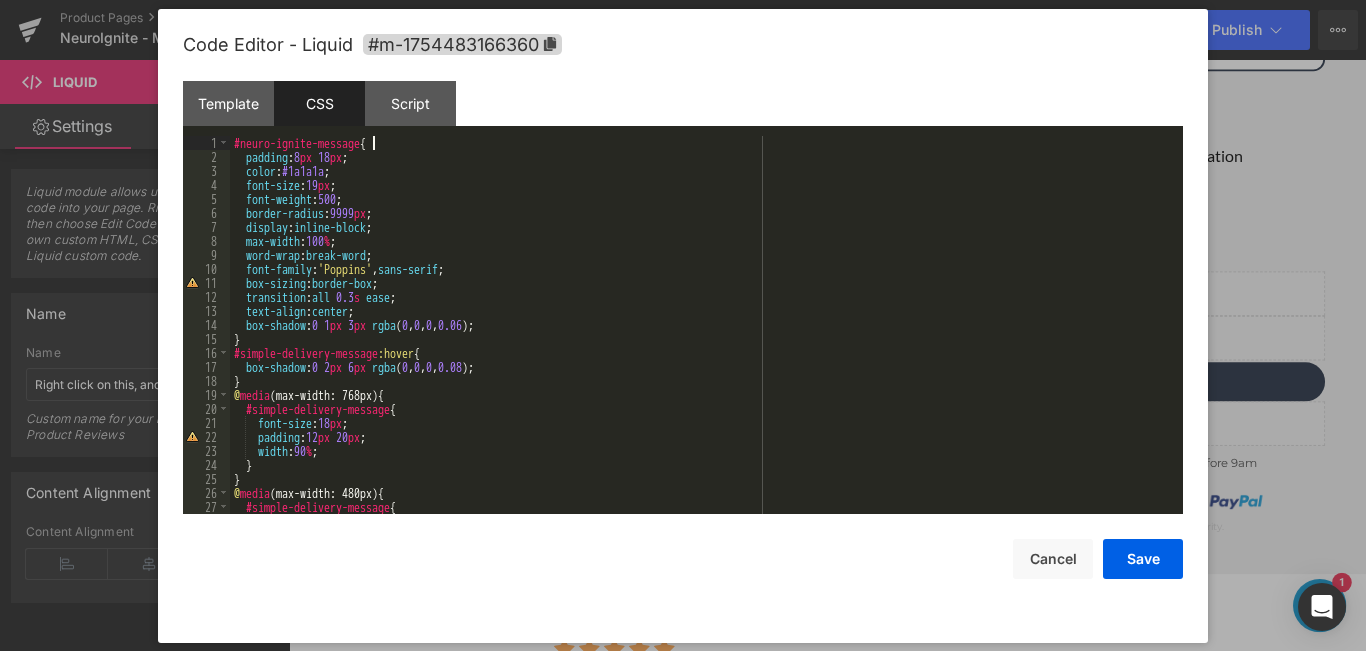 scroll, scrollTop: 17, scrollLeft: 0, axis: vertical 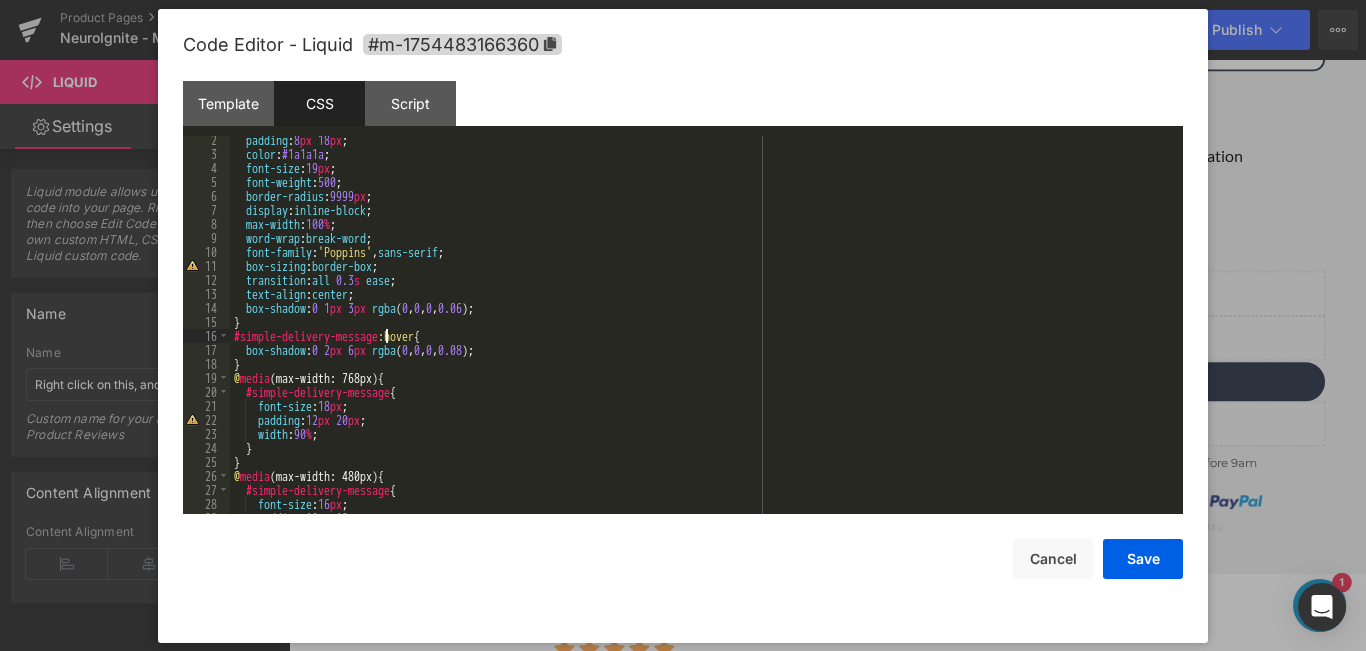 click on "padding :  8 px   18 px ;    color :  #1a1a1a ;    font-size :  19 px ;    font-weight :  500 ;    border-radius :  9999 px ;    display :  inline-block ;    max-width :  100 % ;    word-wrap :  break-word ;    font-family :  ' Poppins ' ,  sans-serif ;    box-sizing :  border-box ;    transition :  all   0.3 s   ease ;    text-align :  center ;    box-shadow :  0   1 px   3 px   rgba ( 0 ,  0 ,  0 ,  0.06 ); } #simple-delivery-message :hover {    box-shadow :  0   2 px   6 px   rgba ( 0 ,  0 ,  0 ,  0.08 ); } @ media  (max-width: 768px) {    #simple-delivery-message {       font-size :  18 px ;       padding :  12 px   20 px ;       width :  90 % ;    } } @ media  (max-width: 480px) {    #simple-delivery-message {       font-size :  16 px ;       padding :  10 px   18 px ;" at bounding box center [702, 336] 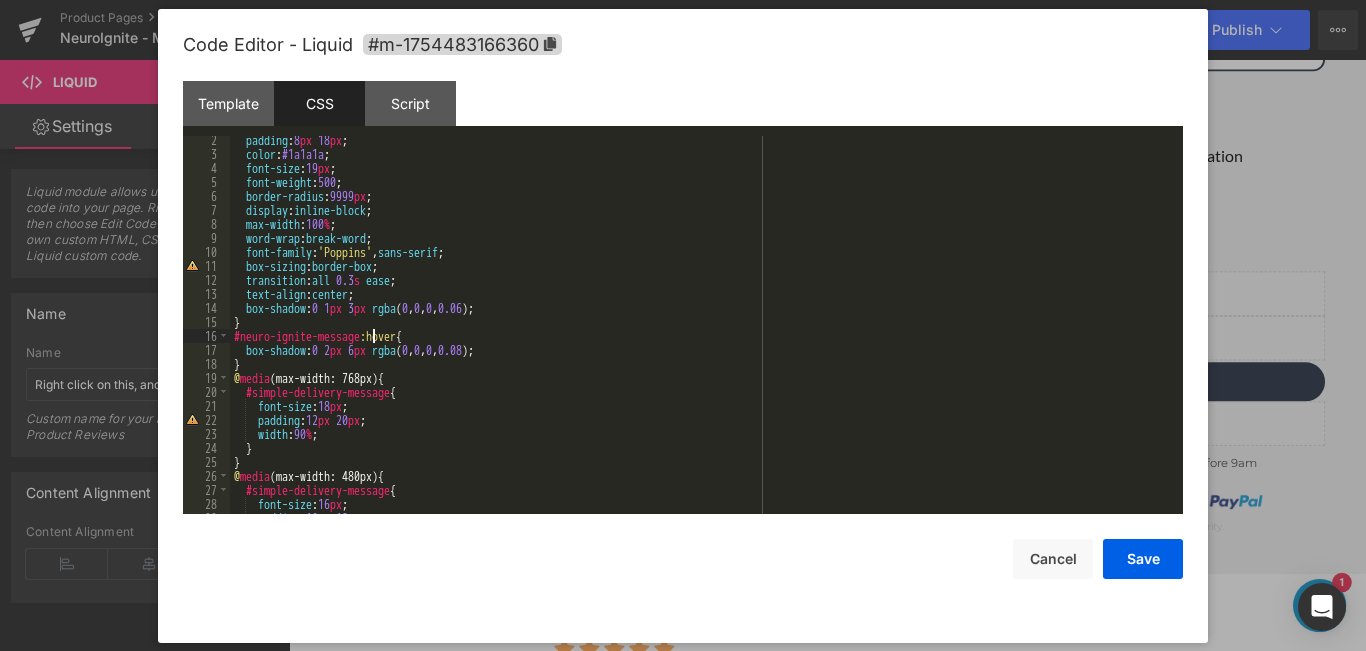 click on "padding :  8 px   18 px ;    color :  #1a1a1a ;    font-size :  19 px ;    font-weight :  500 ;    border-radius :  9999 px ;    display :  inline-block ;    max-width :  100 % ;    word-wrap :  break-word ;    font-family :  ' Poppins ' ,  sans-serif ;    box-sizing :  border-box ;    transition :  all   0.3 s   ease ;    text-align :  center ;    box-shadow :  0   1 px   3 px   rgba ( 0 ,  0 ,  0 ,  0.06 ); } #neuro-ignite-message :hover {    box-shadow :  0   2 px   6 px   rgba ( 0 ,  0 ,  0 ,  0.08 ); } @ media  (max-width: 768px) {    #simple-delivery-message {       font-size :  18 px ;       padding :  12 px   20 px ;       width :  90 % ;    } } @ media  (max-width: 480px) {    #simple-delivery-message {       font-size :  16 px ;       padding :  10 px   18 px ;" at bounding box center (702, 336) 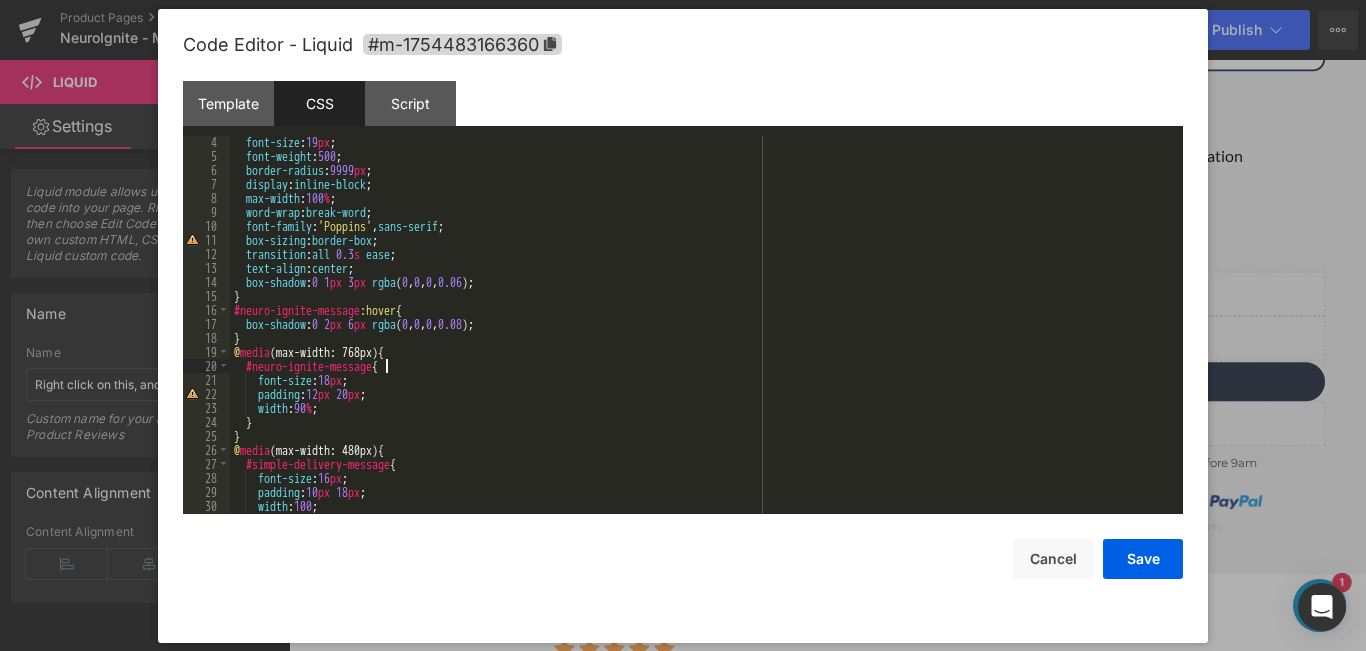 scroll, scrollTop: 78, scrollLeft: 0, axis: vertical 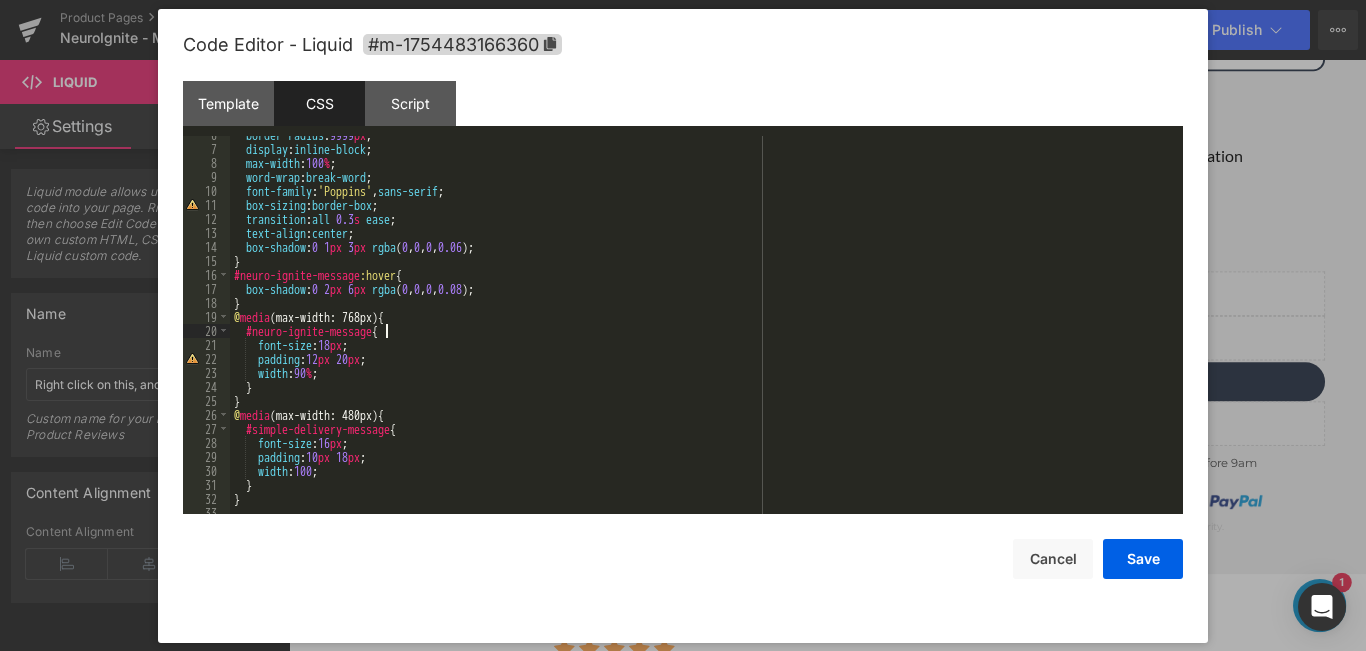 click on "border-radius :  9999 px ;    display :  inline-block ;    max-width :  100 % ;    word-wrap :  break-word ;    font-family :  ' Poppins ' ,  sans-serif ;    box-sizing :  border-box ;    transition :  all   0.3 s   ease ;    text-align :  center ;    box-shadow :  0   1 px   3 px   rgba ( 0 ,  0 ,  0 ,  0.06 ); } #neuro-ignite-message :hover {    box-shadow :  0   2 px   6 px   rgba ( 0 ,  0 ,  0 ,  0.08 ); } @ media  (max-width: 768px) {    #neuro-ignite-message {       font-size :  18 px ;       padding :  12 px   20 px ;       width :  90 % ;    } } @ media  (max-width: 480px) {    #simple-delivery-message {       font-size :  16 px ;       padding :  10 px   18 px ;       width :  100 ;    } }" at bounding box center (702, 331) 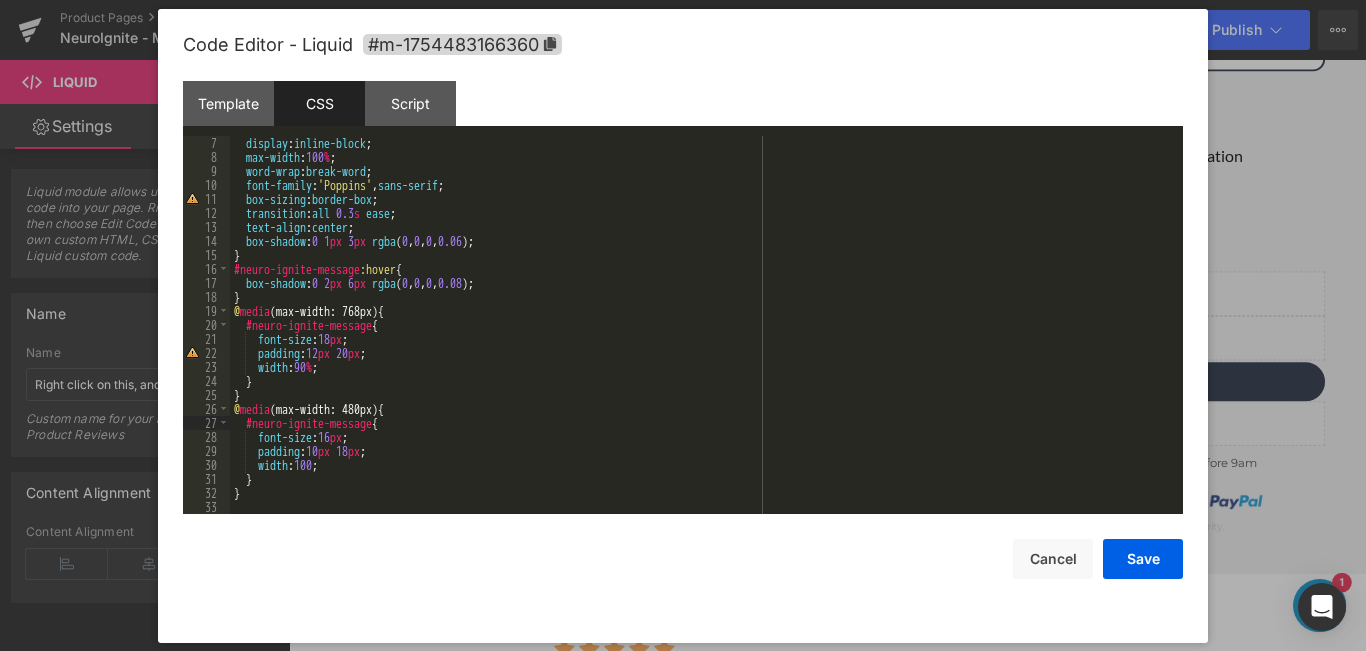 scroll, scrollTop: 0, scrollLeft: 0, axis: both 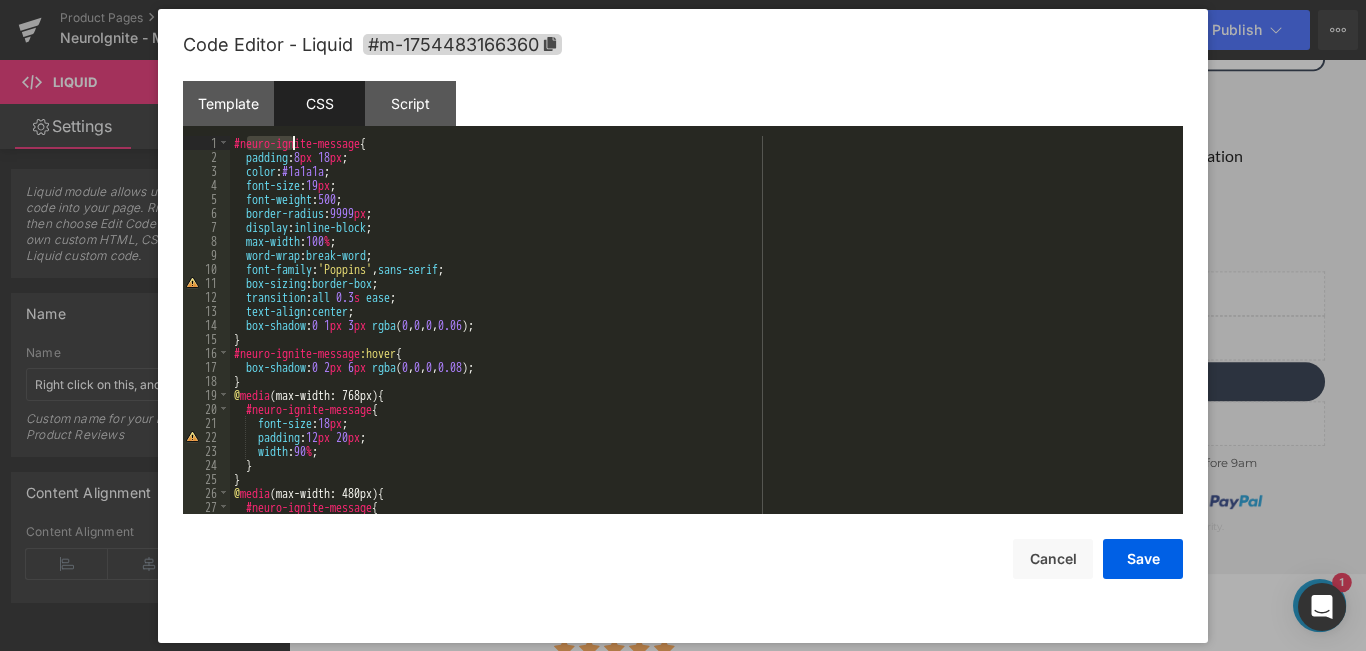 drag, startPoint x: 244, startPoint y: 144, endPoint x: 293, endPoint y: 142, distance: 49.0408 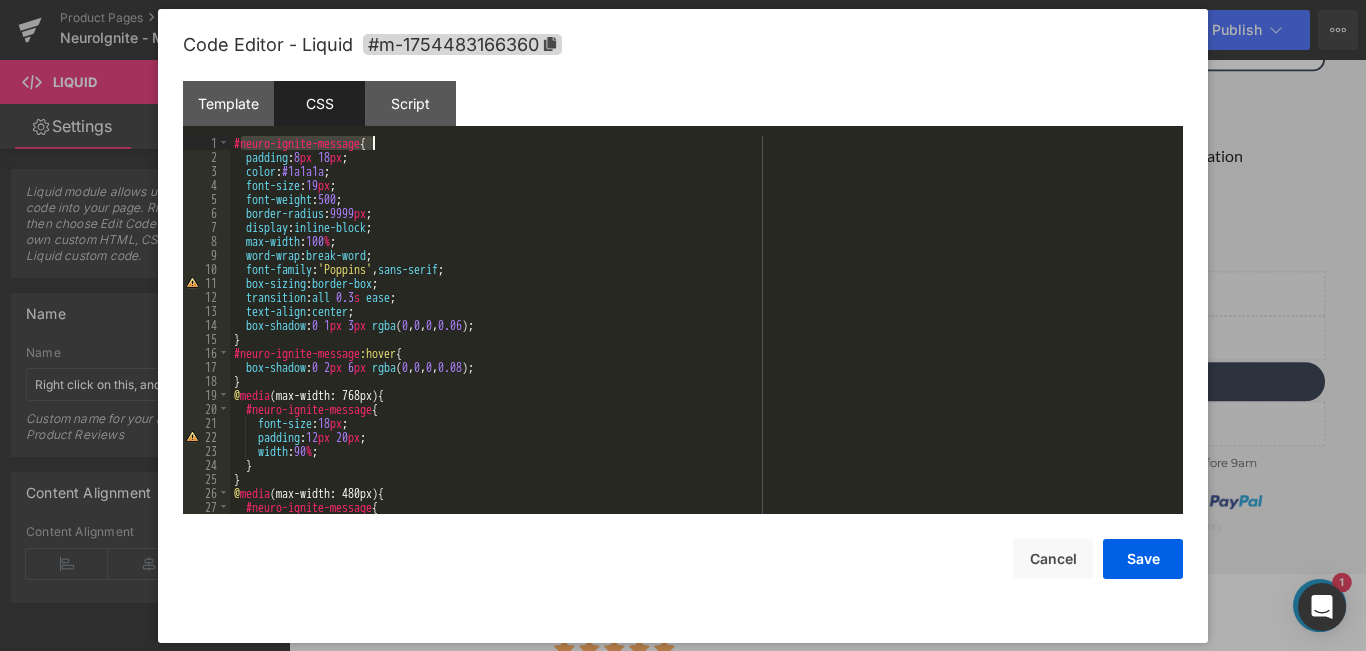drag, startPoint x: 241, startPoint y: 143, endPoint x: 354, endPoint y: 149, distance: 113.15918 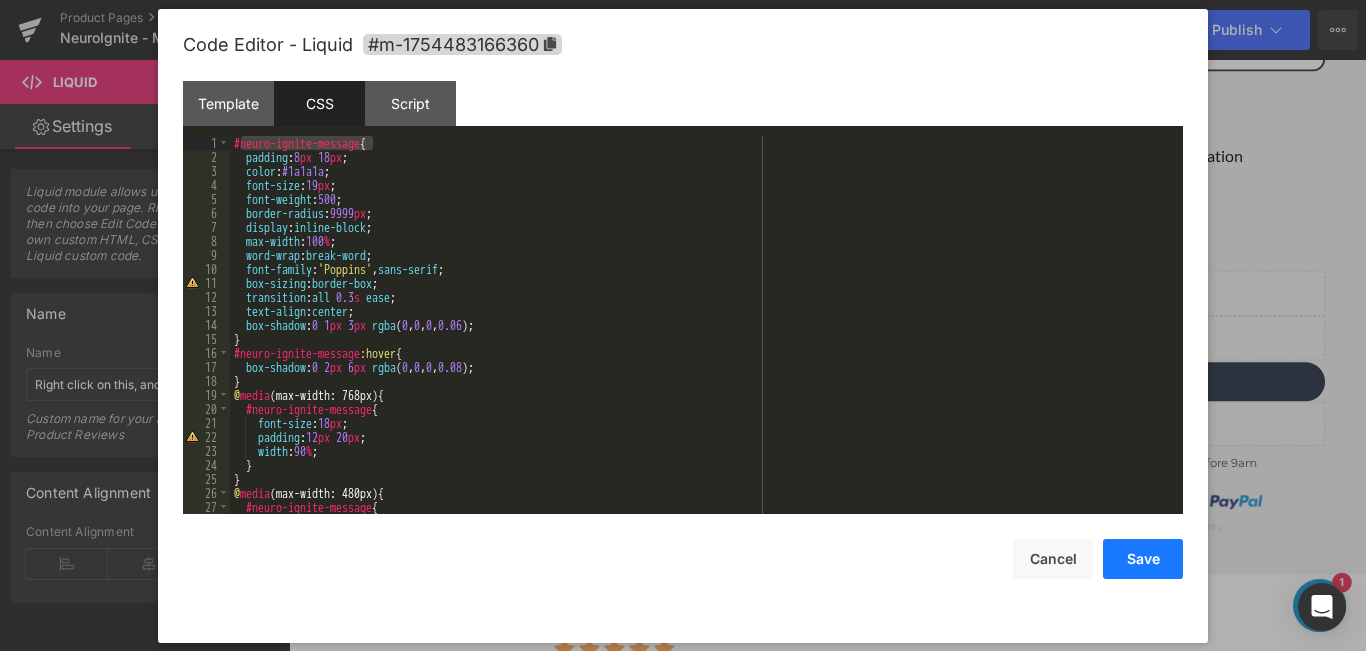click on "Save" at bounding box center [1143, 559] 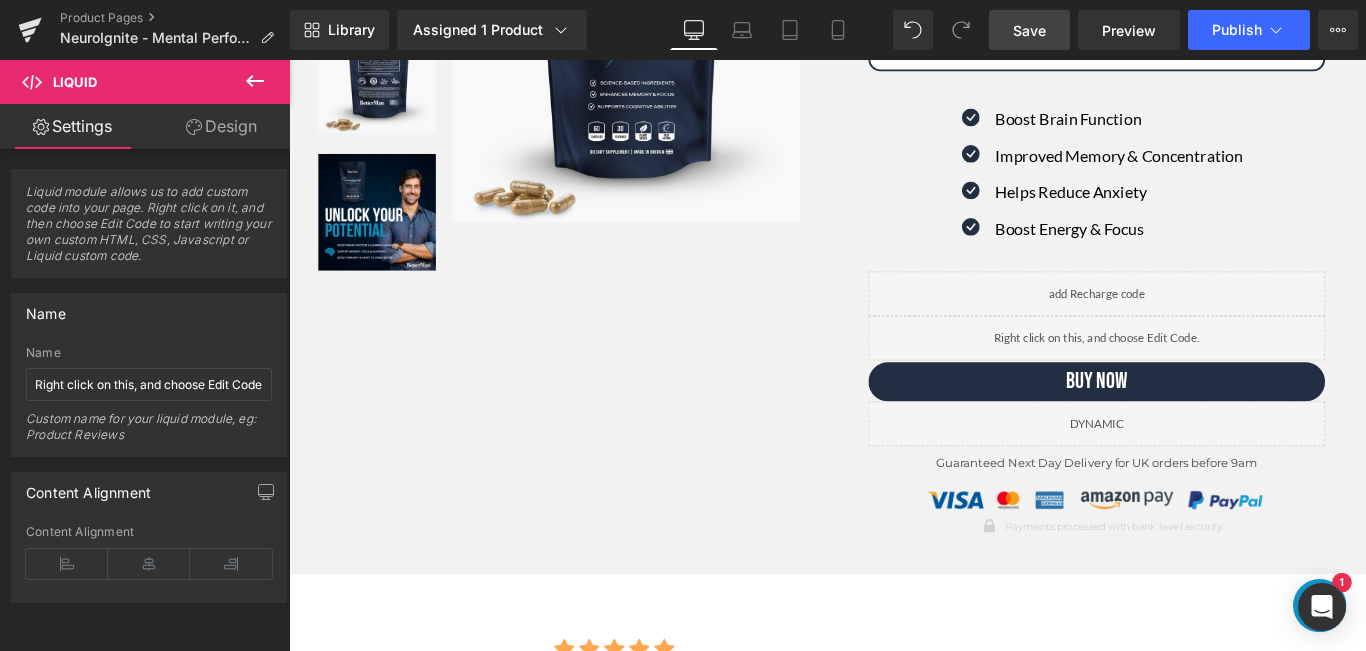 click on "Save" at bounding box center (1029, 30) 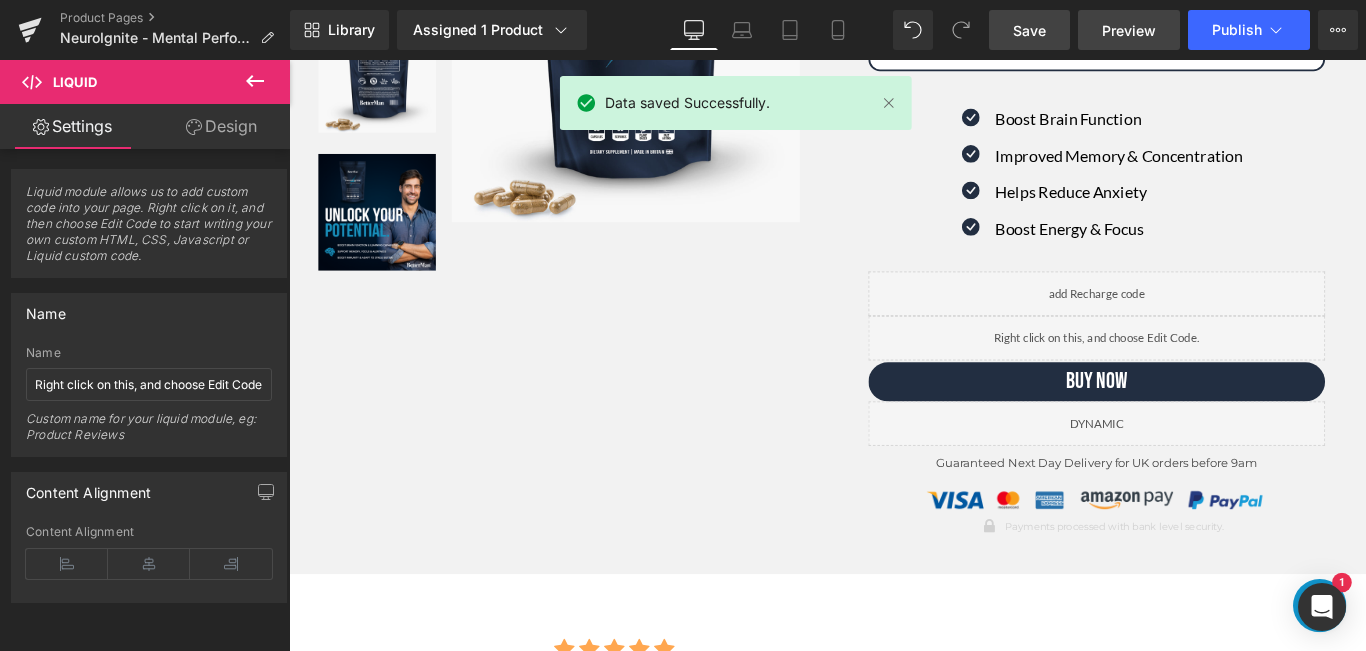 click on "Preview" at bounding box center (1129, 30) 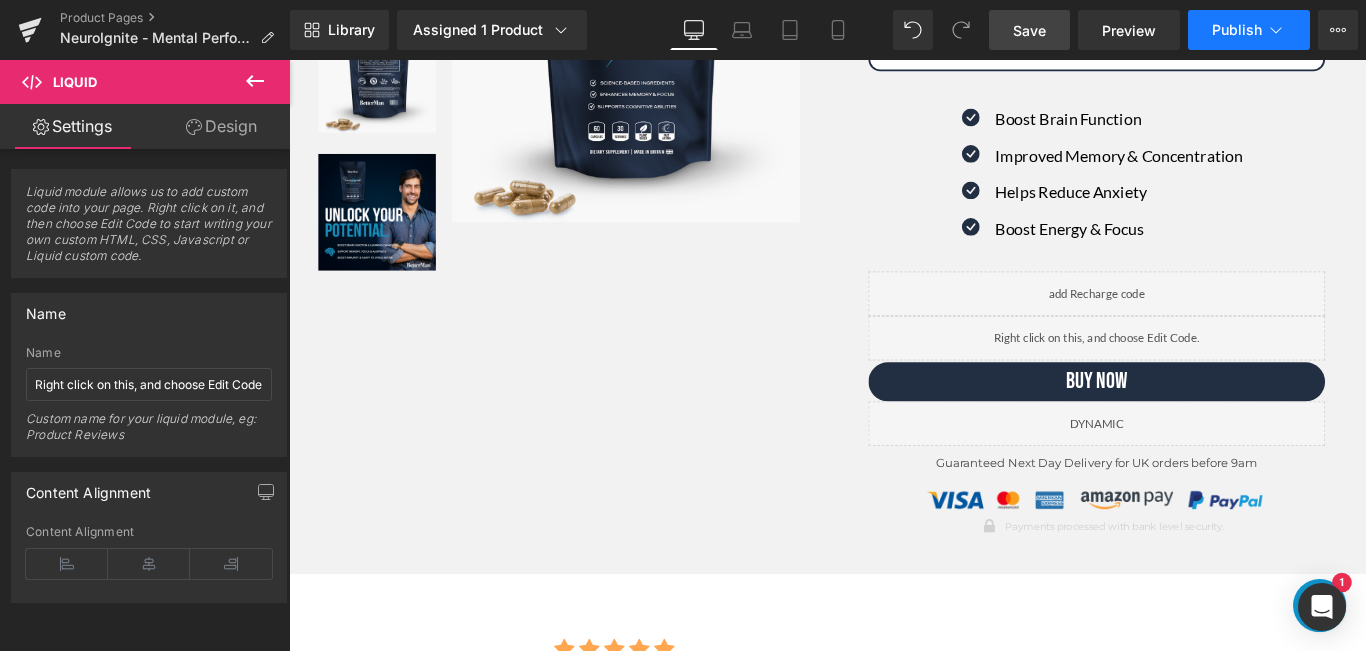 click on "Publish" at bounding box center [1249, 30] 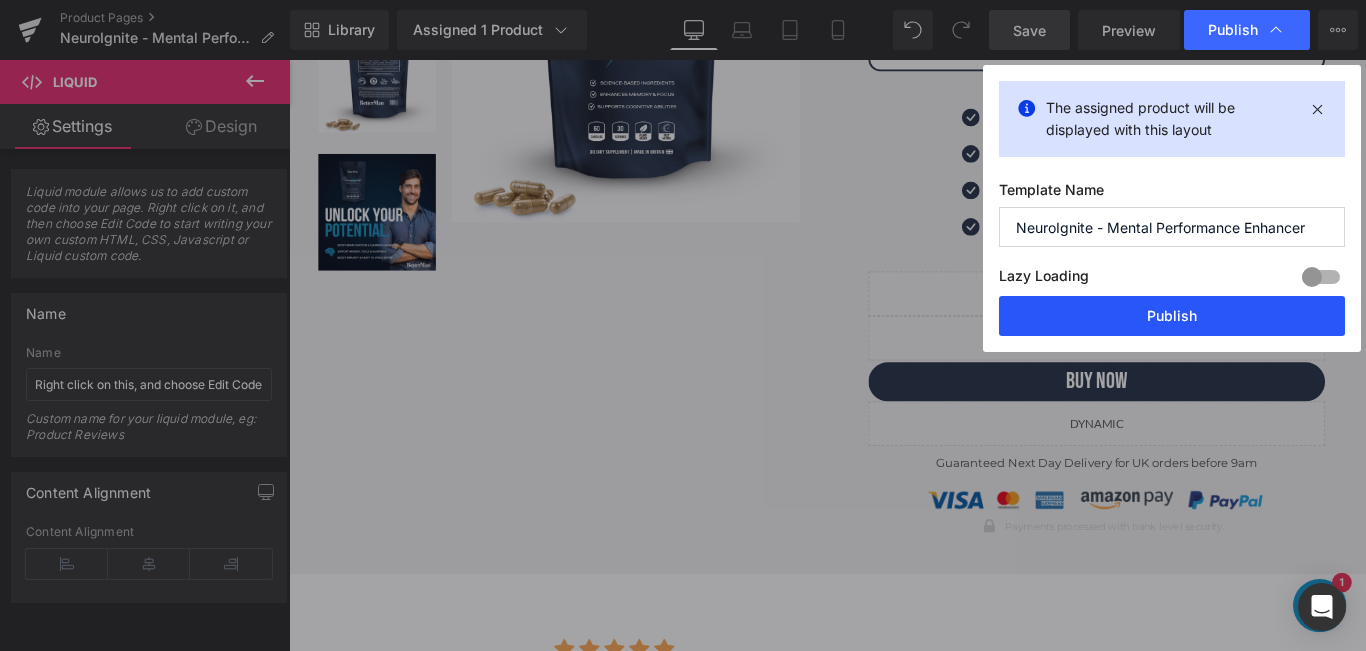 click on "Publish" at bounding box center (1172, 316) 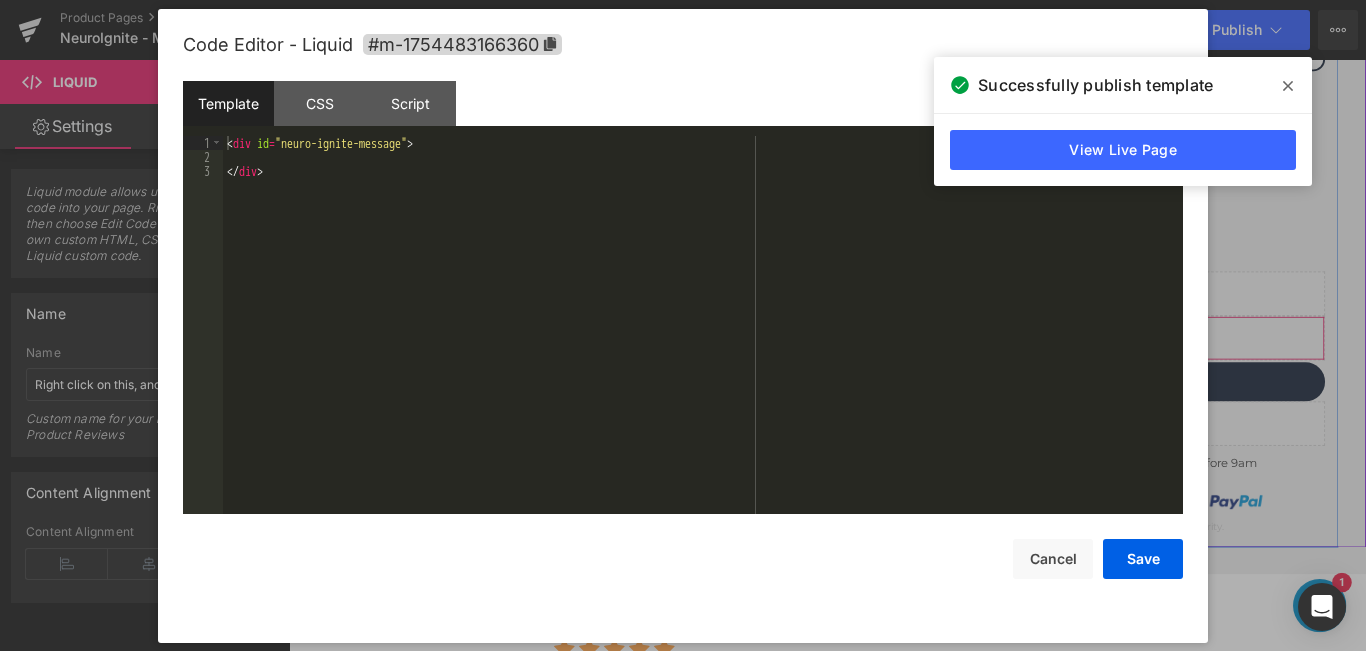 click 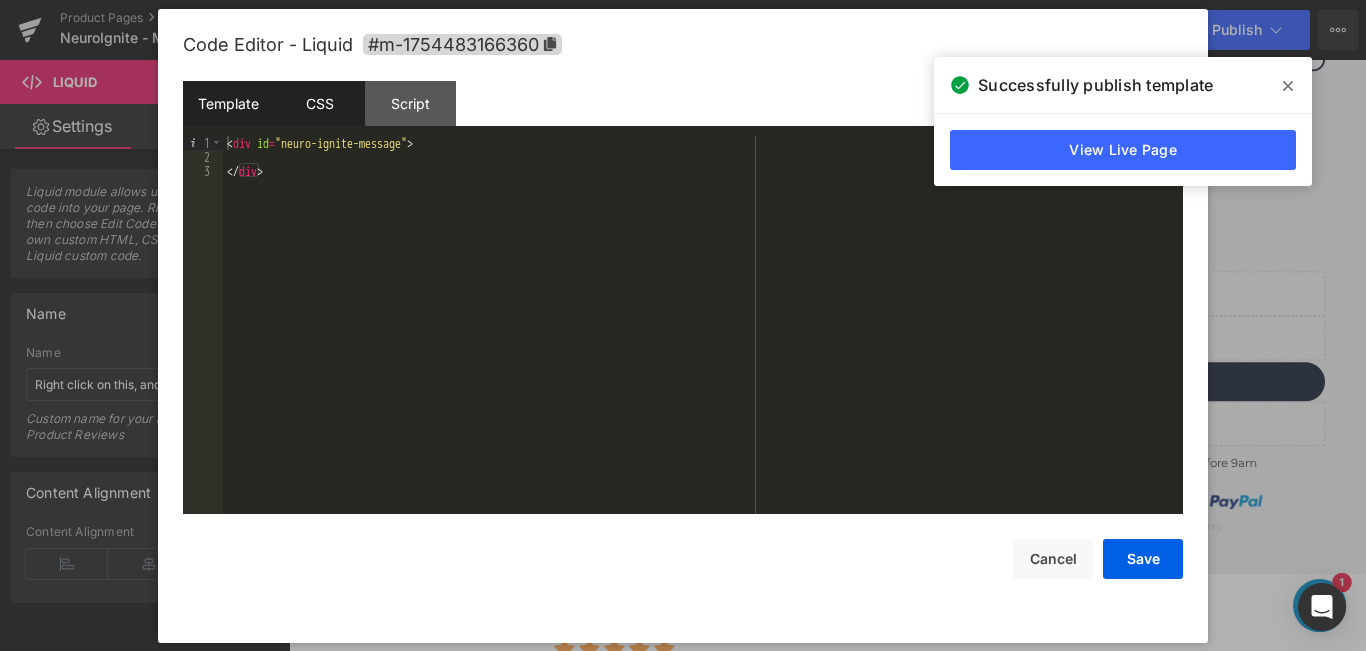 click on "CSS" at bounding box center [319, 103] 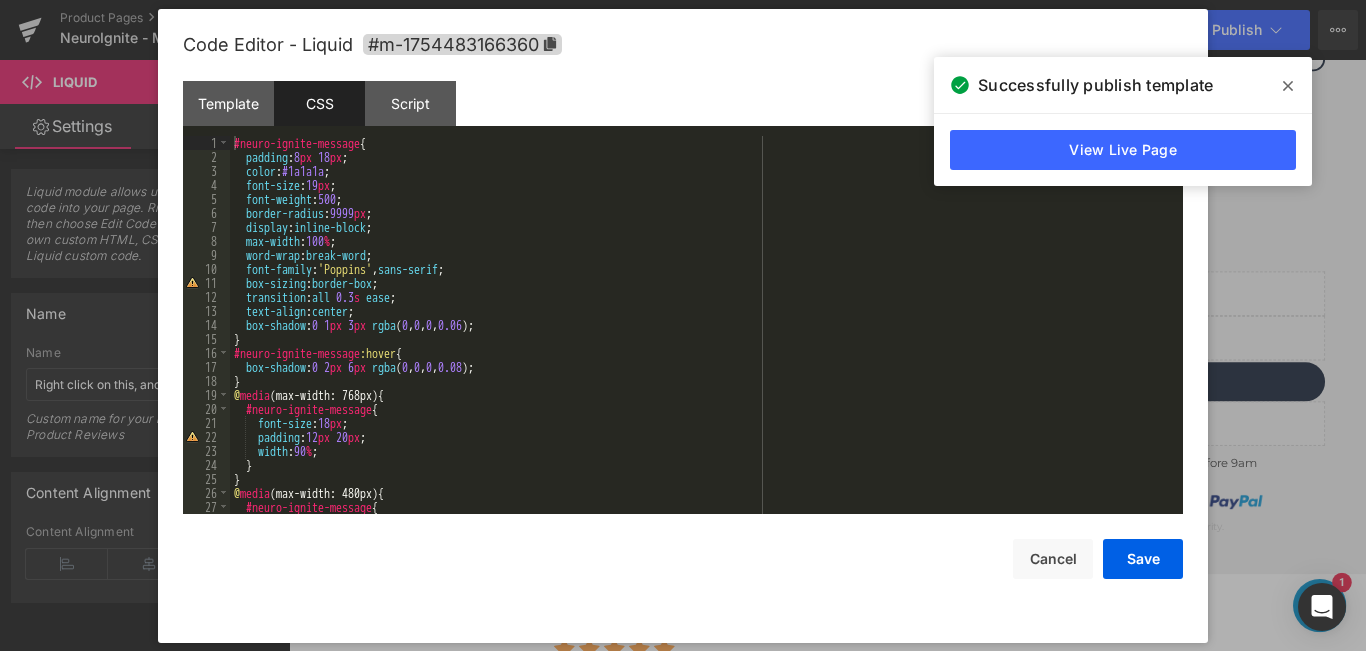 scroll, scrollTop: 0, scrollLeft: 0, axis: both 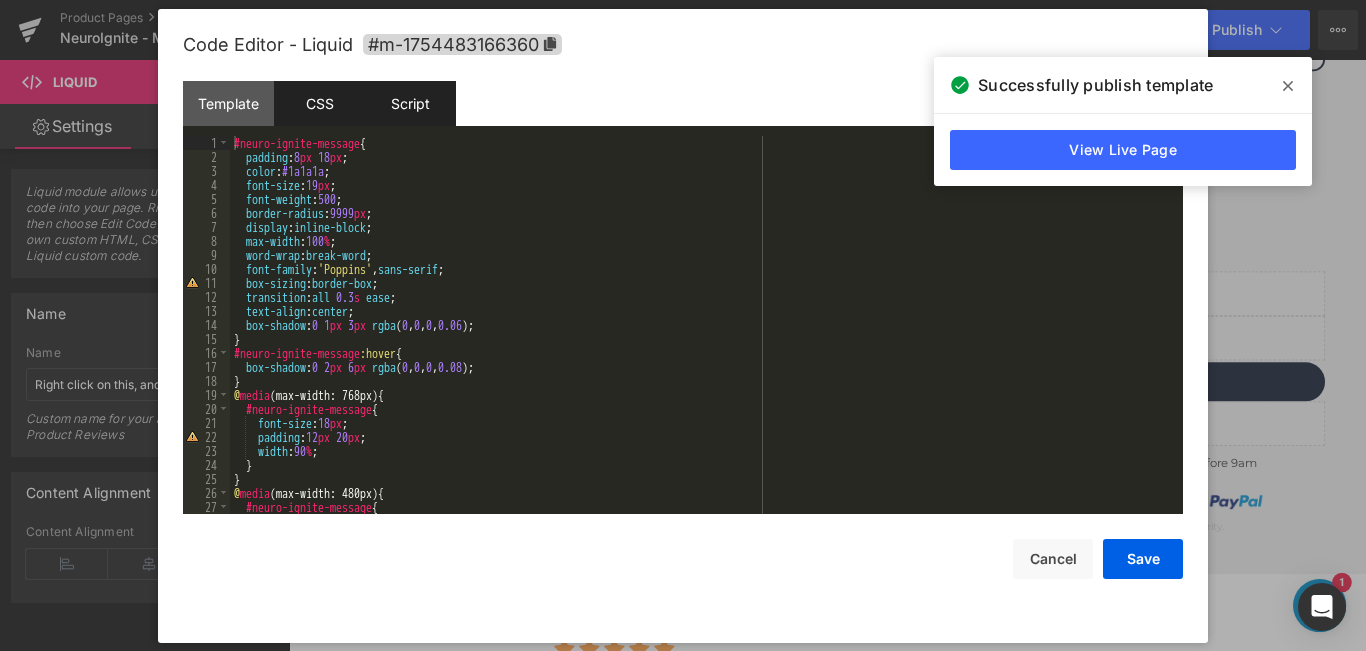 click on "Script" at bounding box center [410, 103] 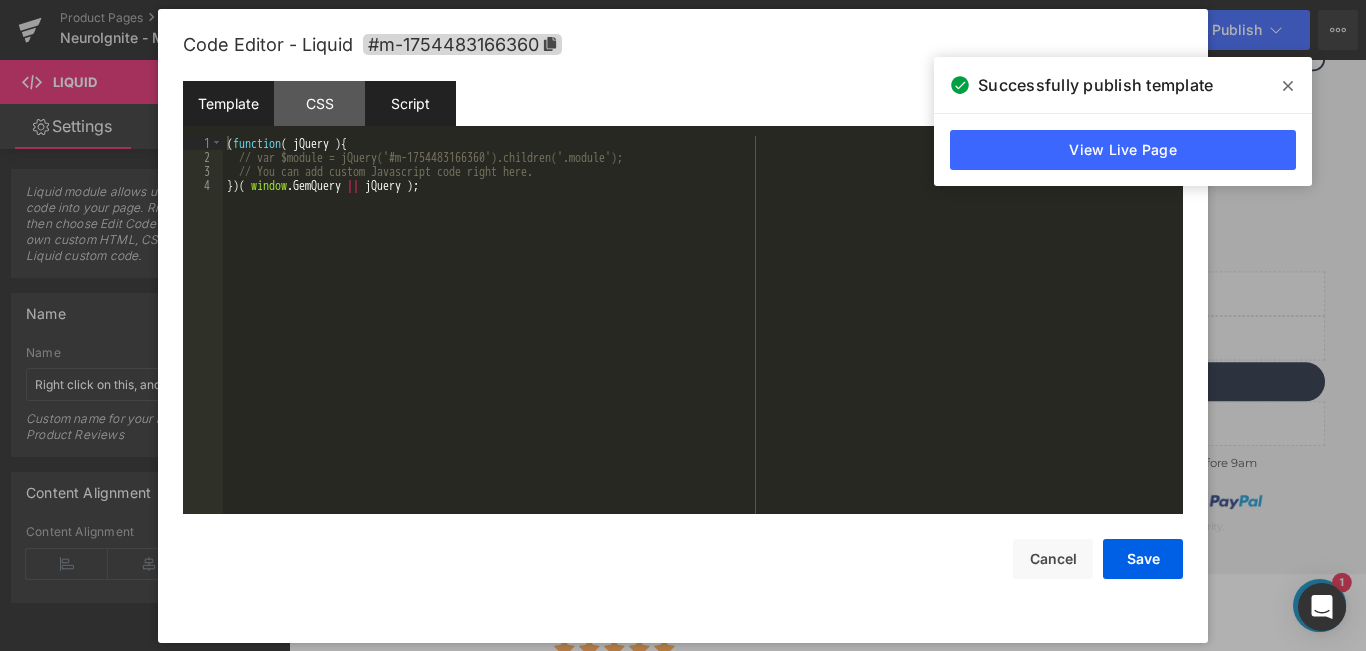click on "Template" at bounding box center (228, 103) 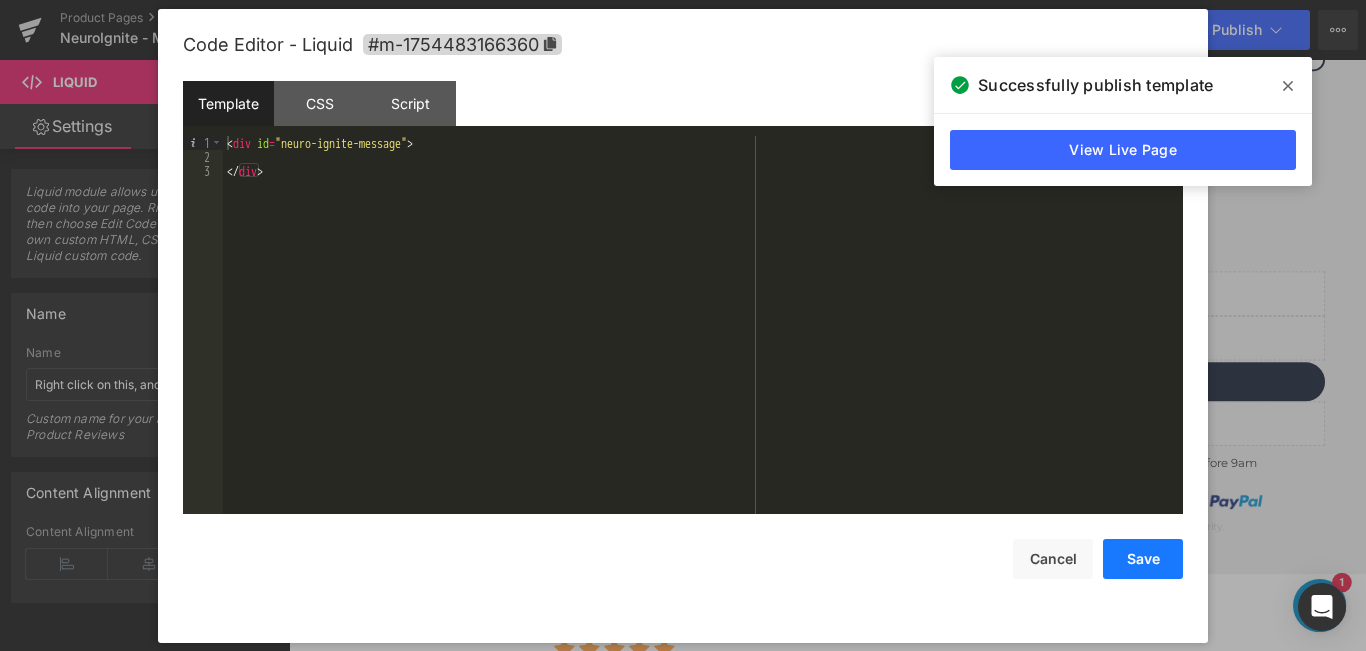 click on "Save" at bounding box center [1143, 559] 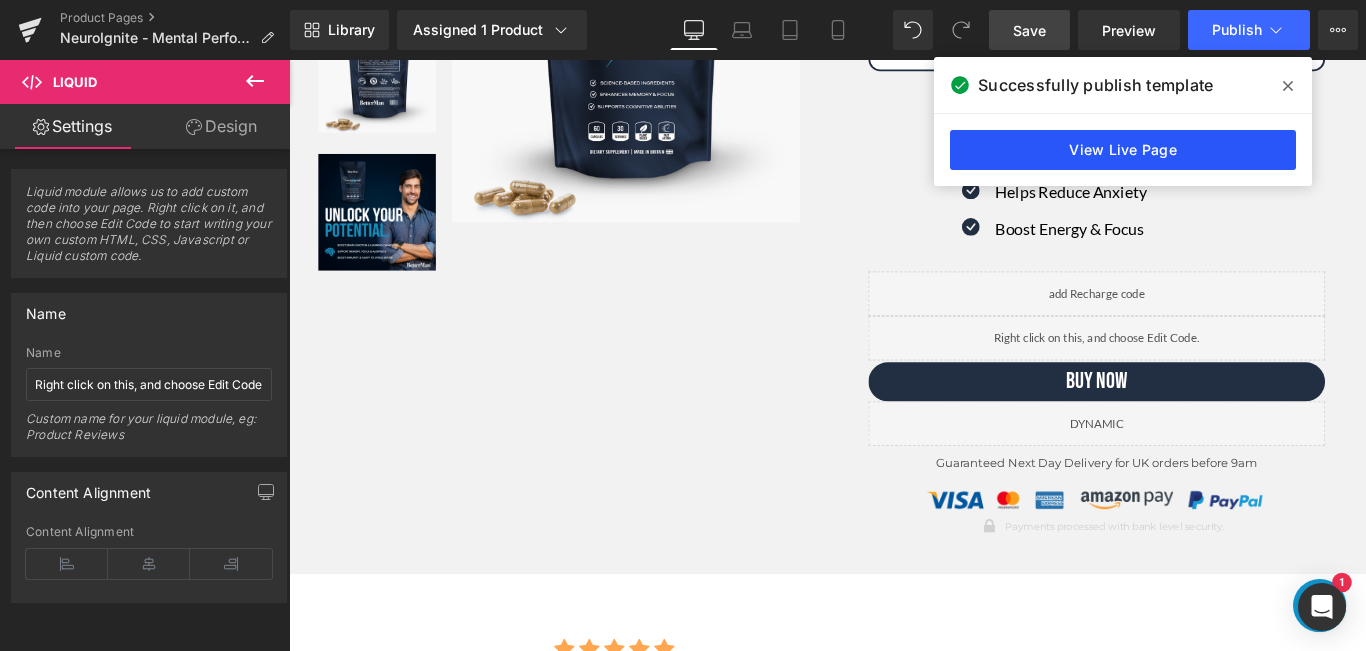click on "View Live Page" at bounding box center (1123, 150) 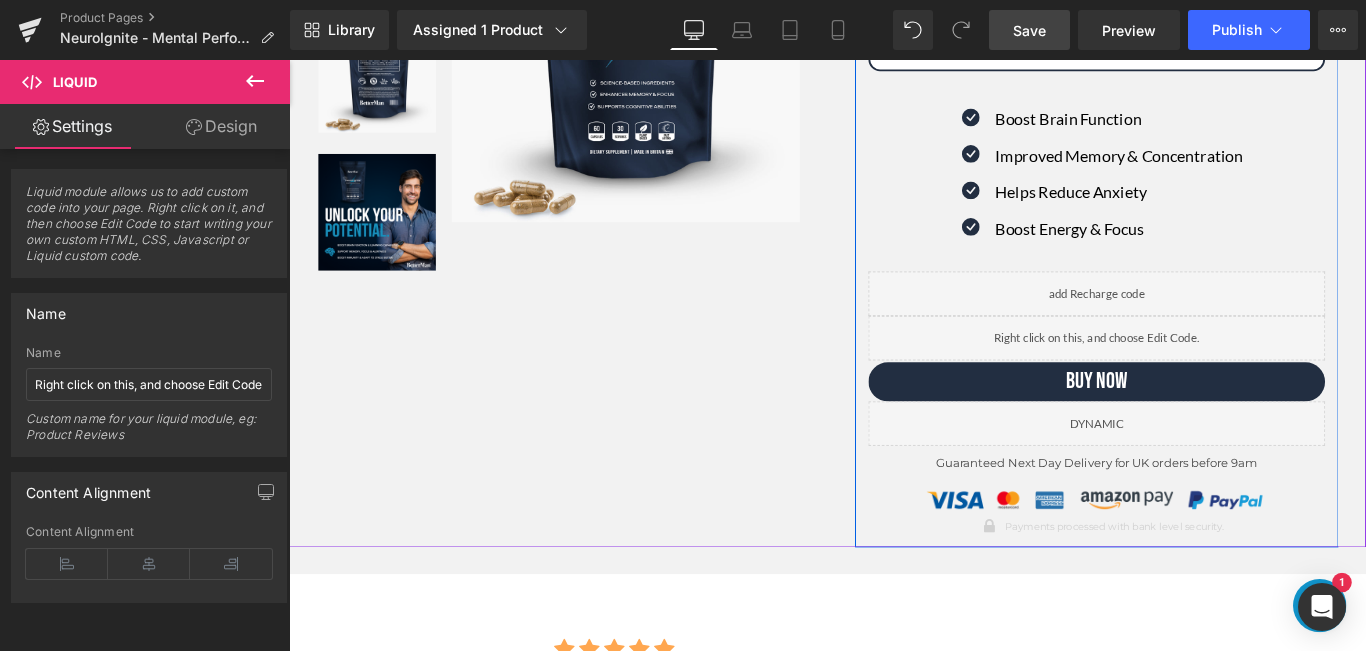 click at bounding box center (1216, 364) 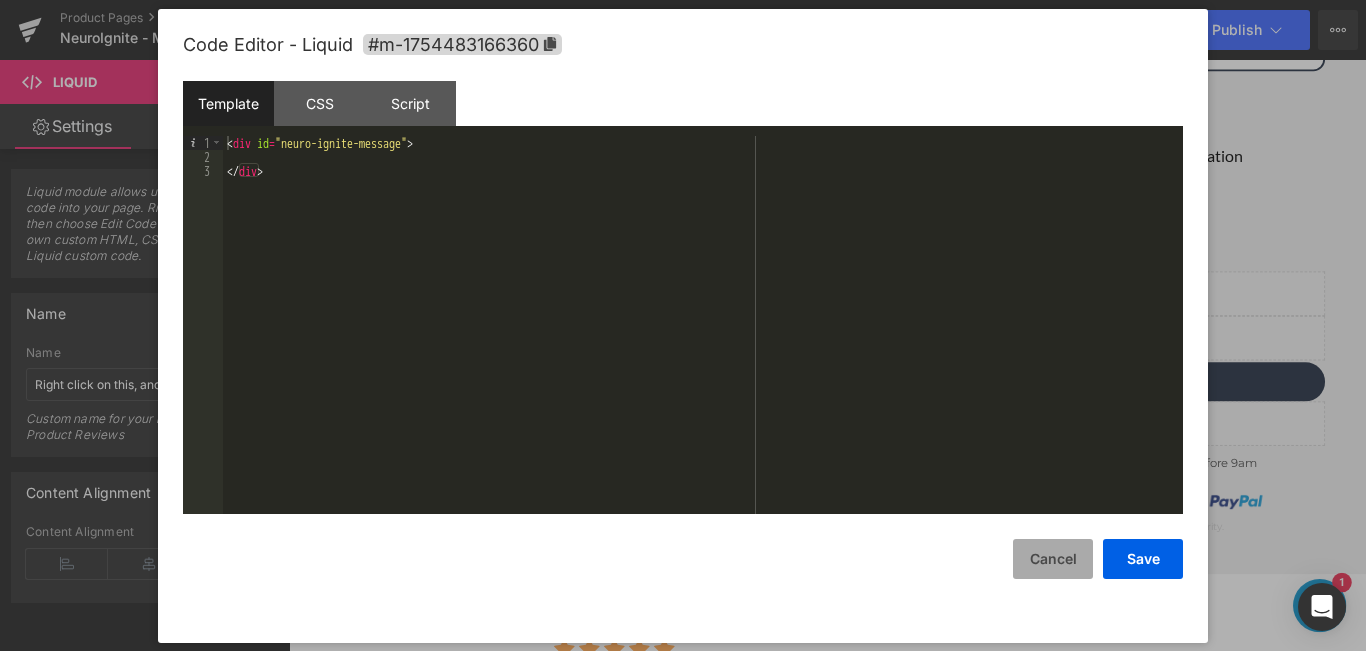 drag, startPoint x: 1074, startPoint y: 571, endPoint x: 1062, endPoint y: 567, distance: 12.649111 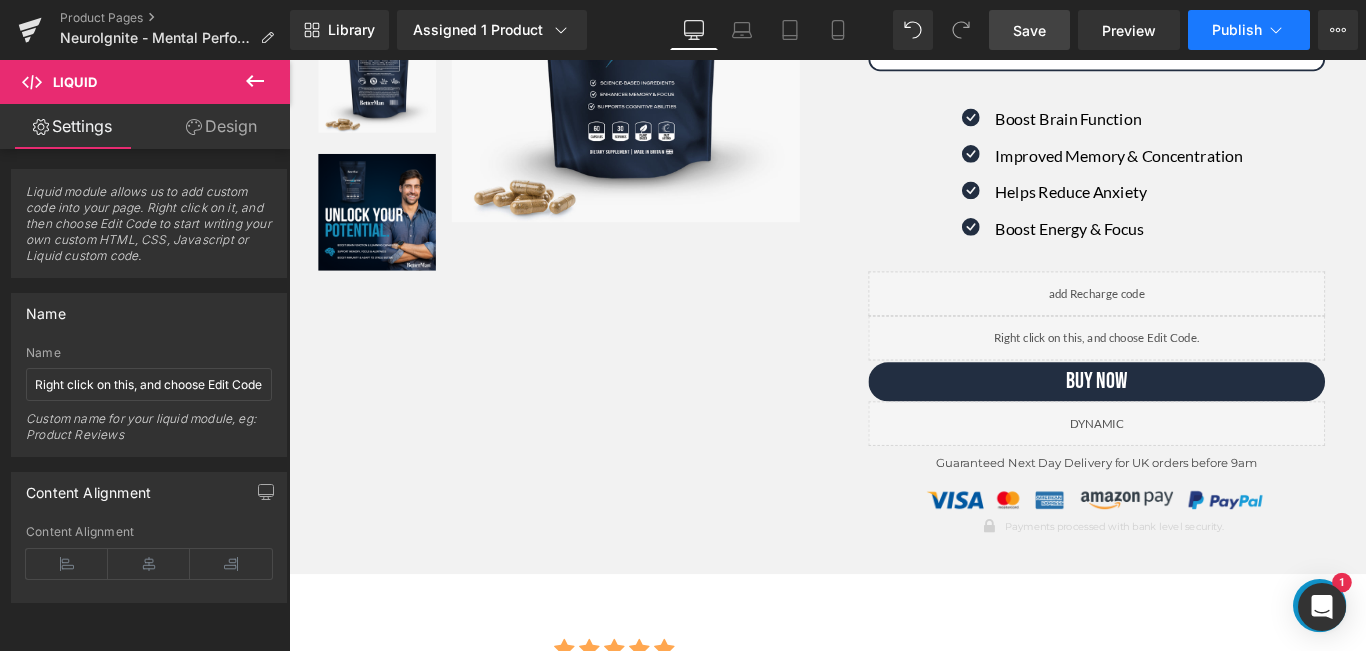 click on "Publish" at bounding box center [1237, 30] 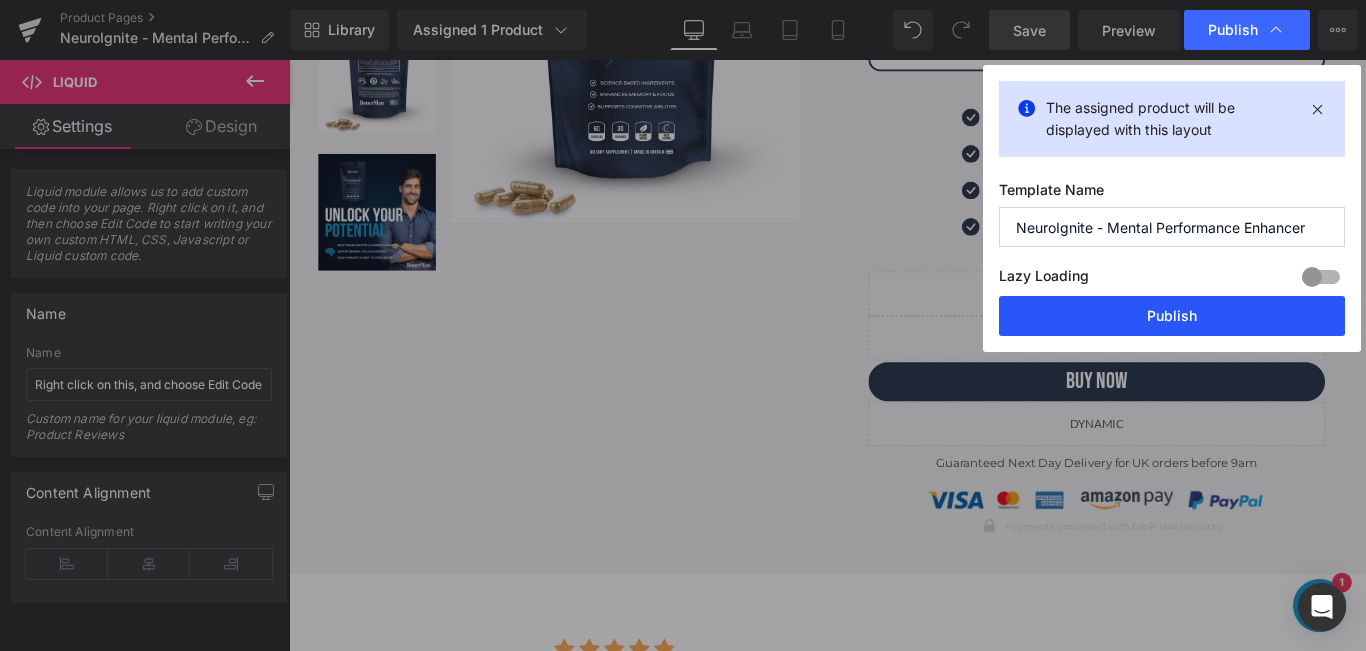 click on "Publish" at bounding box center [1172, 316] 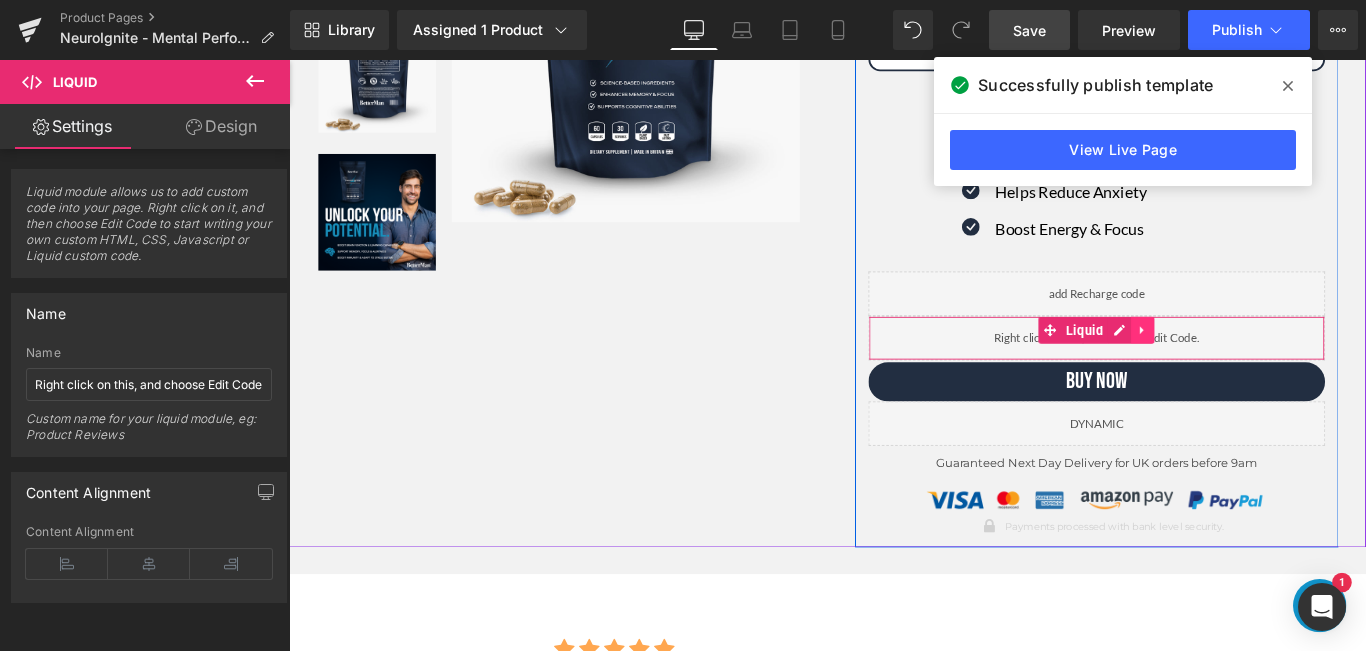 click at bounding box center (1248, 364) 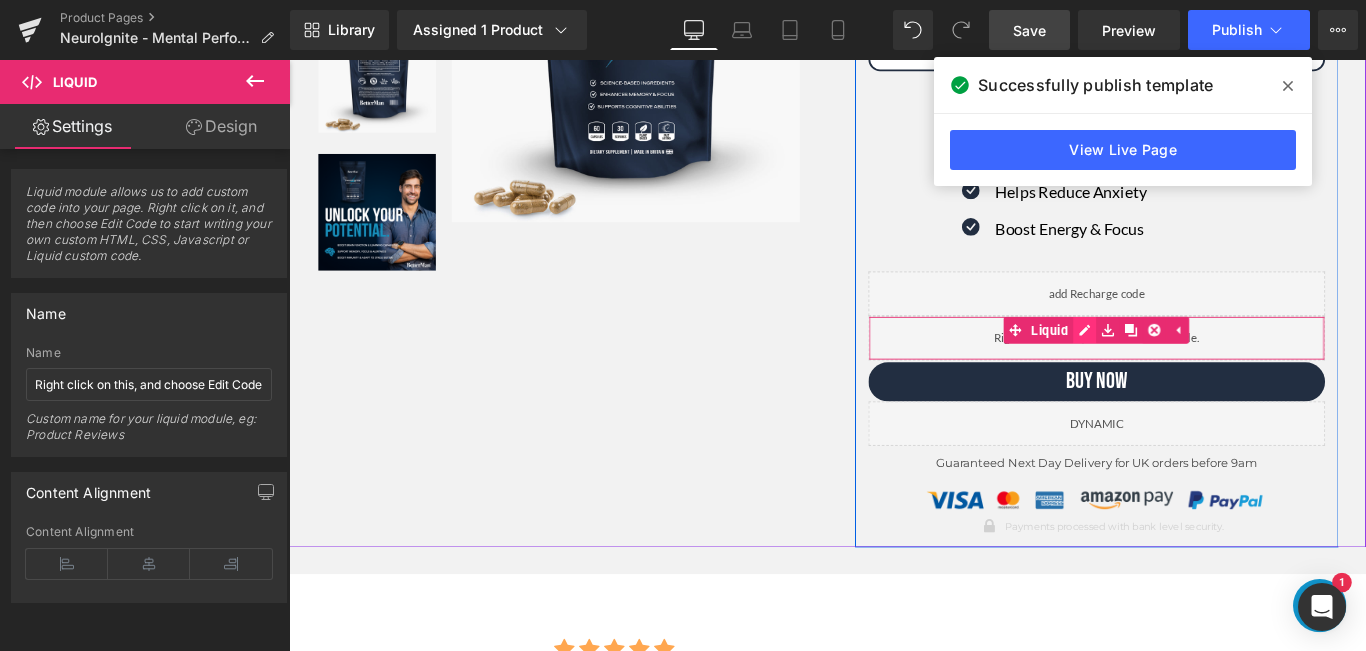 click 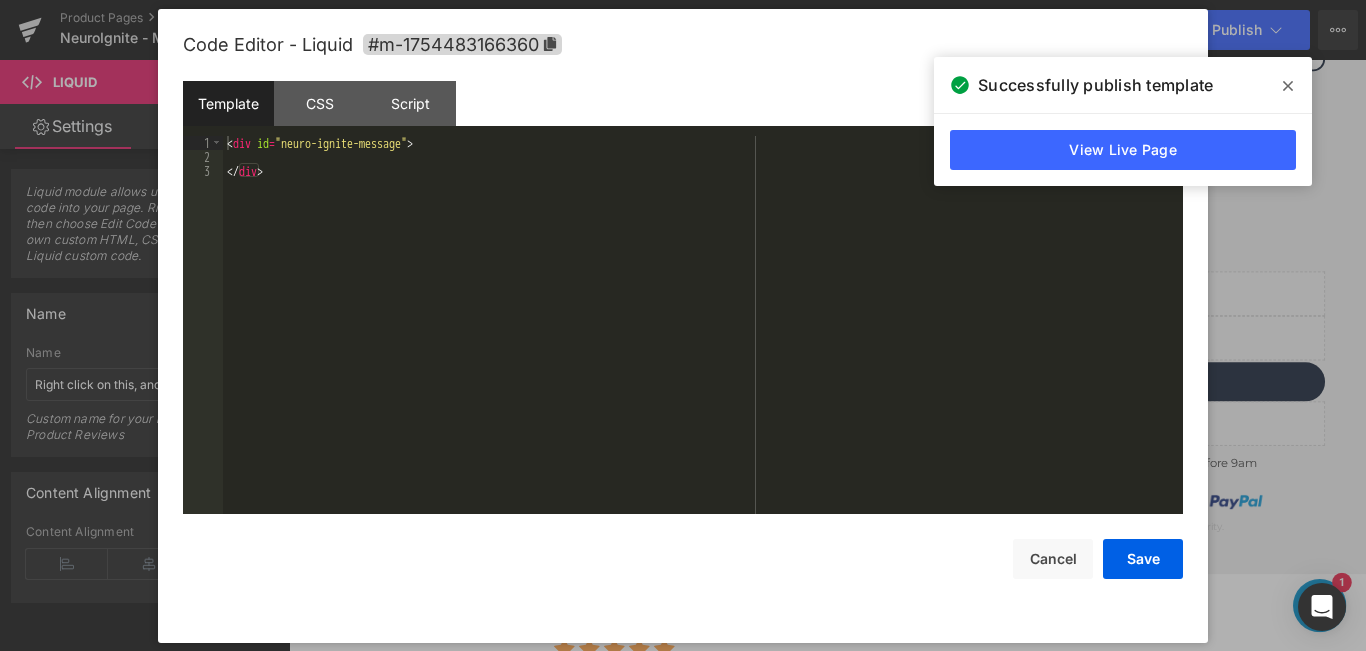 click on "< div   id = "neuro-ignite-message" >   </ div >" at bounding box center [703, 339] 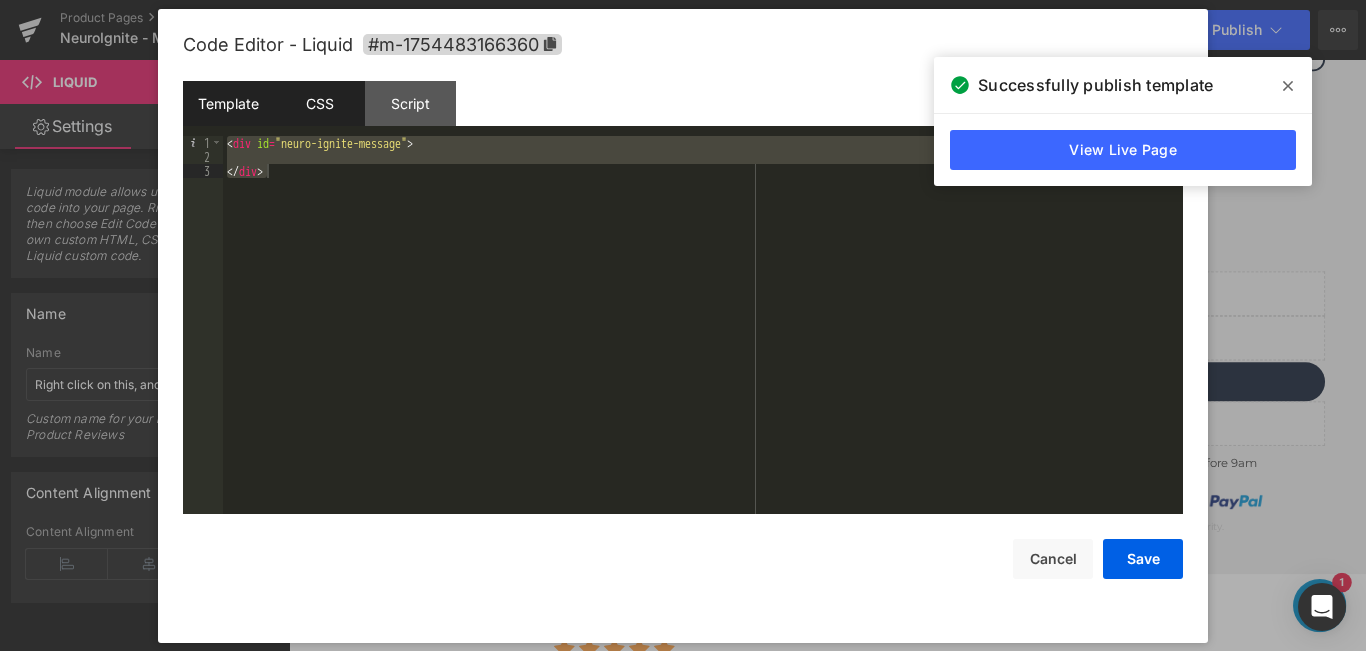click on "CSS" at bounding box center (319, 103) 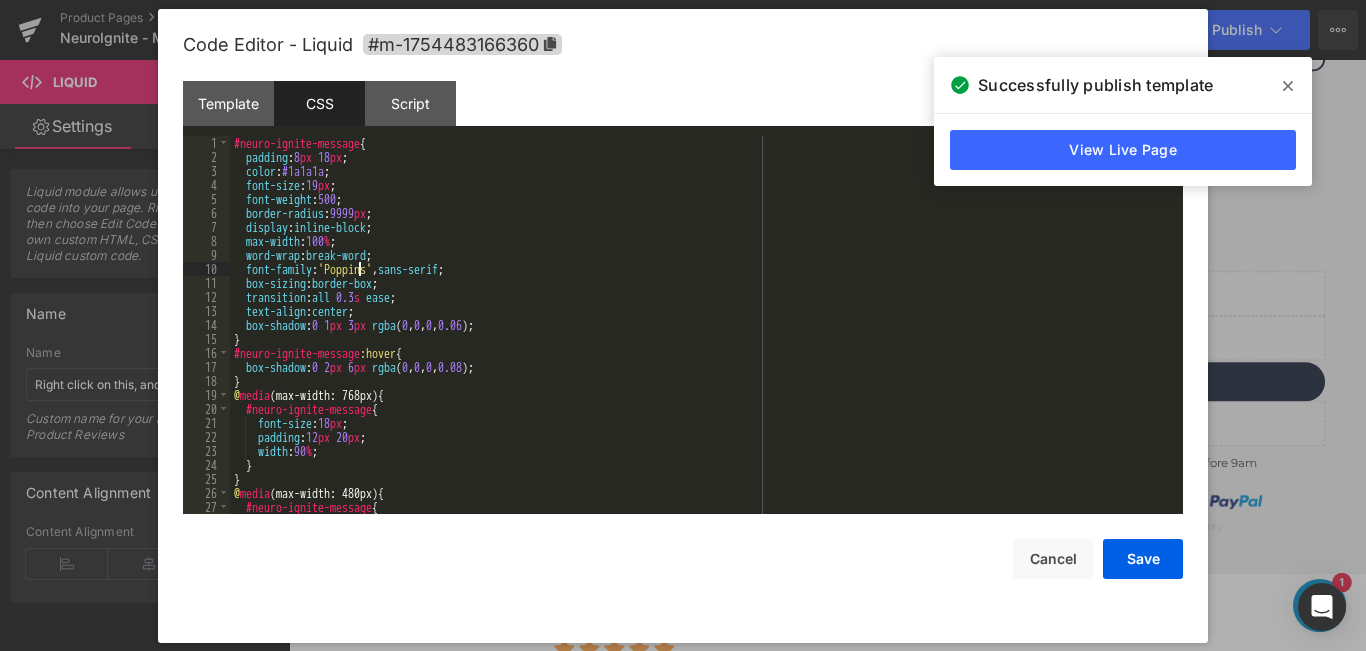 click on "#neuro-ignite-message {    padding :  8 px   18 px ;    color :  #1a1a1a ;    font-size :  19 px ;    font-weight :  500 ;    border-radius :  9999 px ;    display :  inline-block ;    max-width :  100 % ;    word-wrap :  break-word ;    font-family :  ' Poppins ' ,  sans-serif ;    box-sizing :  border-box ;    transition :  all   0.3 s   ease ;    text-align :  center ;    box-shadow :  0   1 px   3 px   rgba ( 0 ,  0 ,  0 ,  0.06 ); } #neuro-ignite-message :hover {    box-shadow :  0   2 px   6 px   rgba ( 0 ,  0 ,  0 ,  0.08 ); } @ media  (max-width: 768px) {    #neuro-ignite-message {       font-size :  18 px ;       padding :  12 px   20 px ;       width :  90 % ;    } } @ media  (max-width: 480px) {    #neuro-ignite-message {       font-size :  16 px ;" at bounding box center [702, 339] 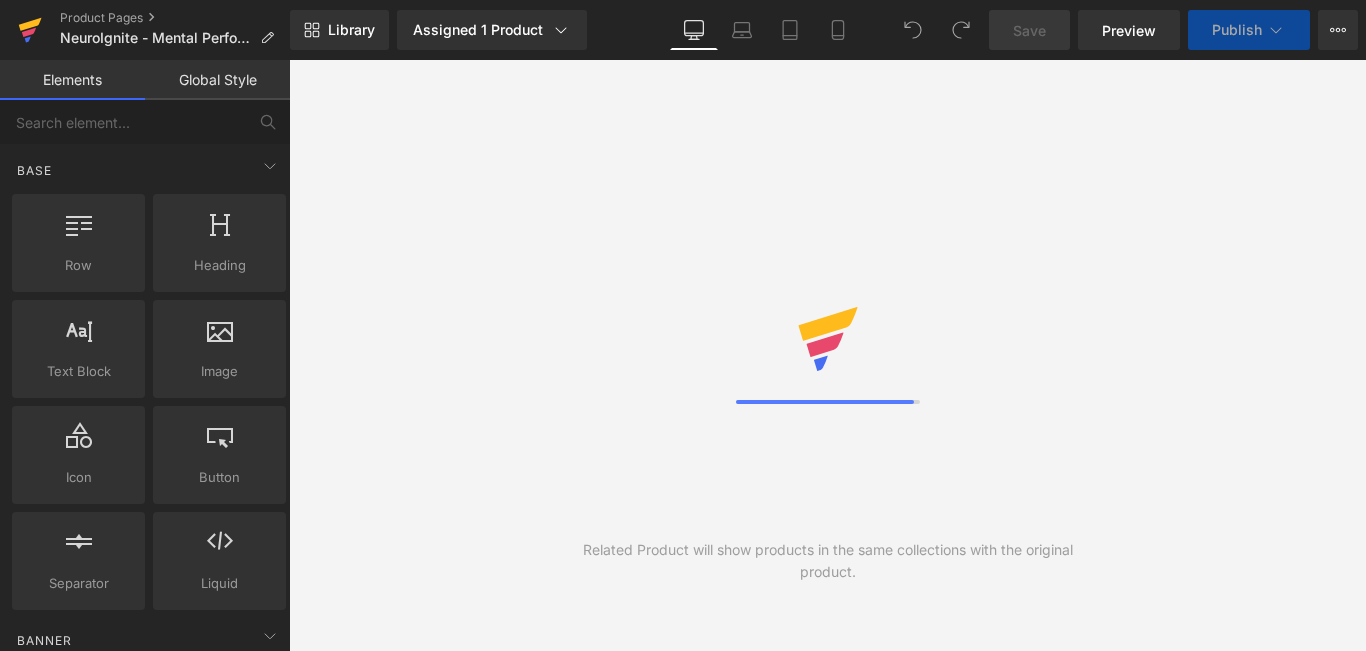 click 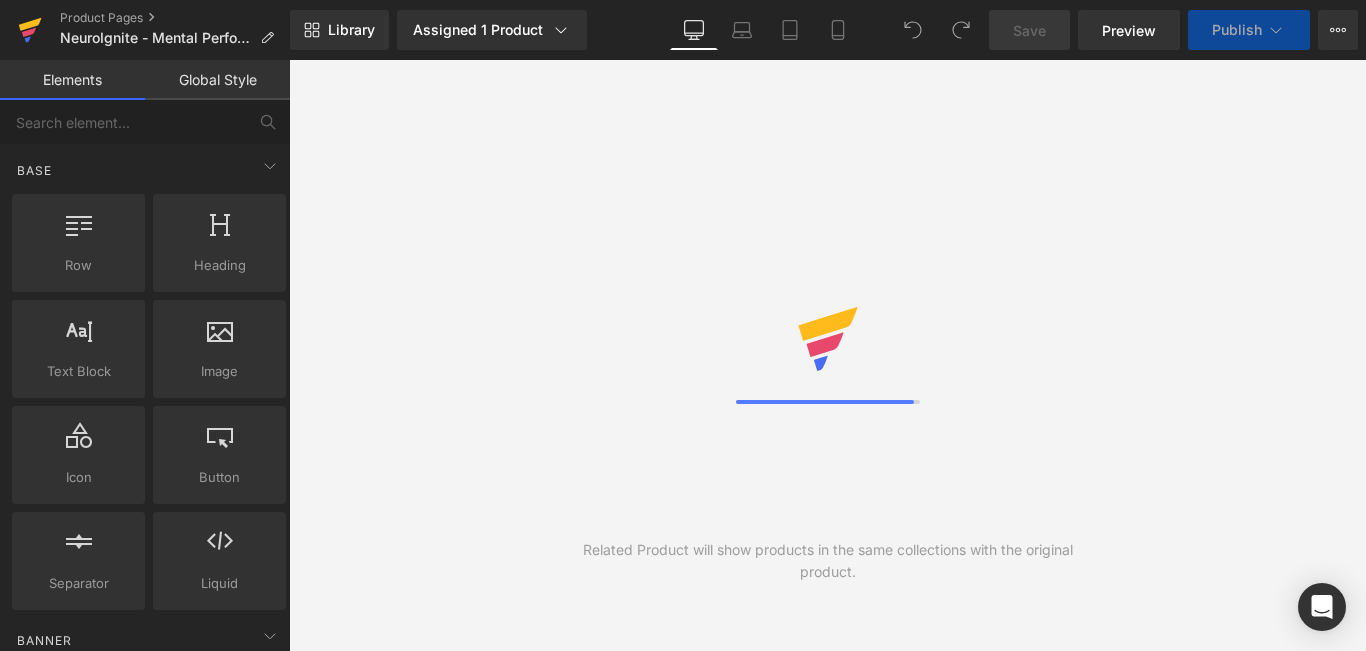 scroll, scrollTop: 0, scrollLeft: 0, axis: both 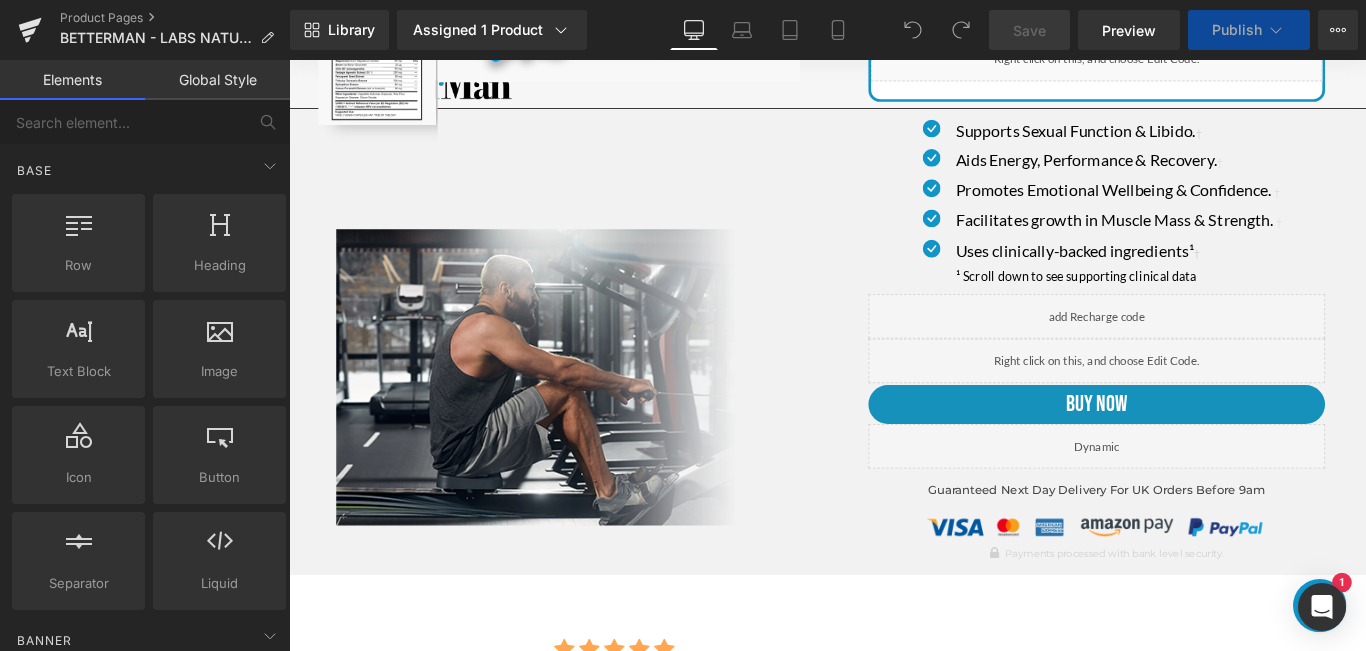 click on "Liquid" at bounding box center (1196, 398) 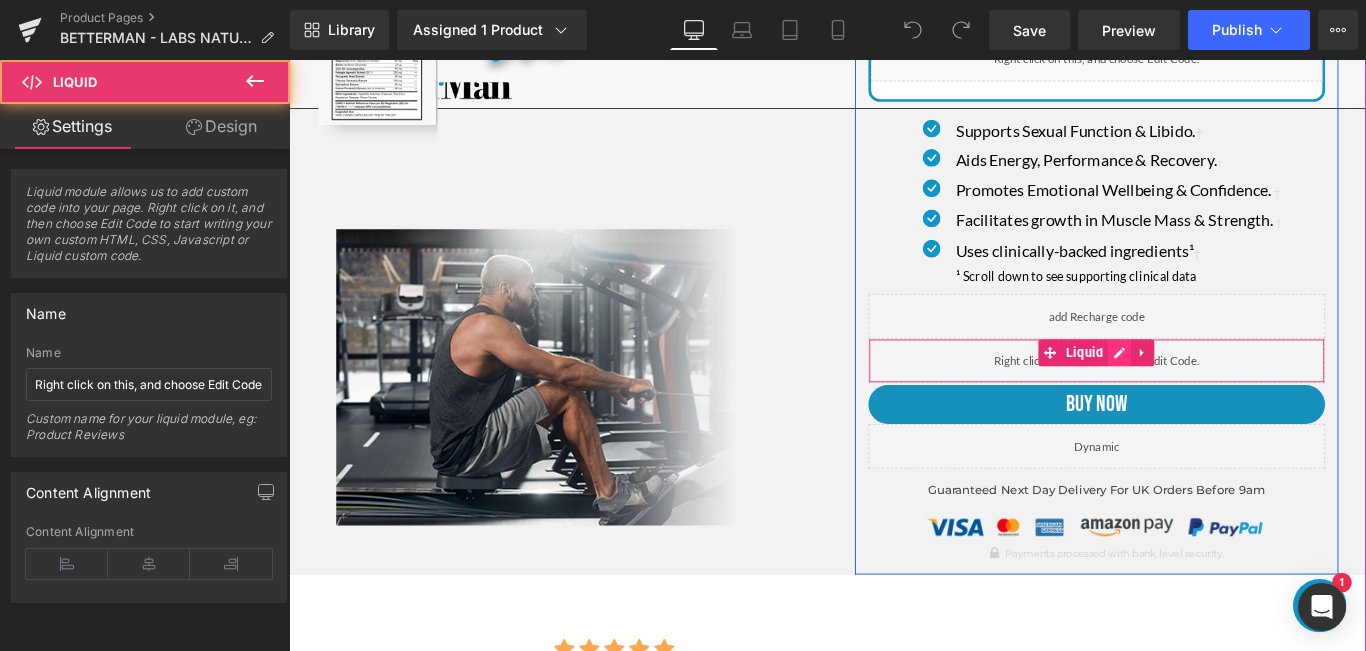 click at bounding box center (1222, 389) 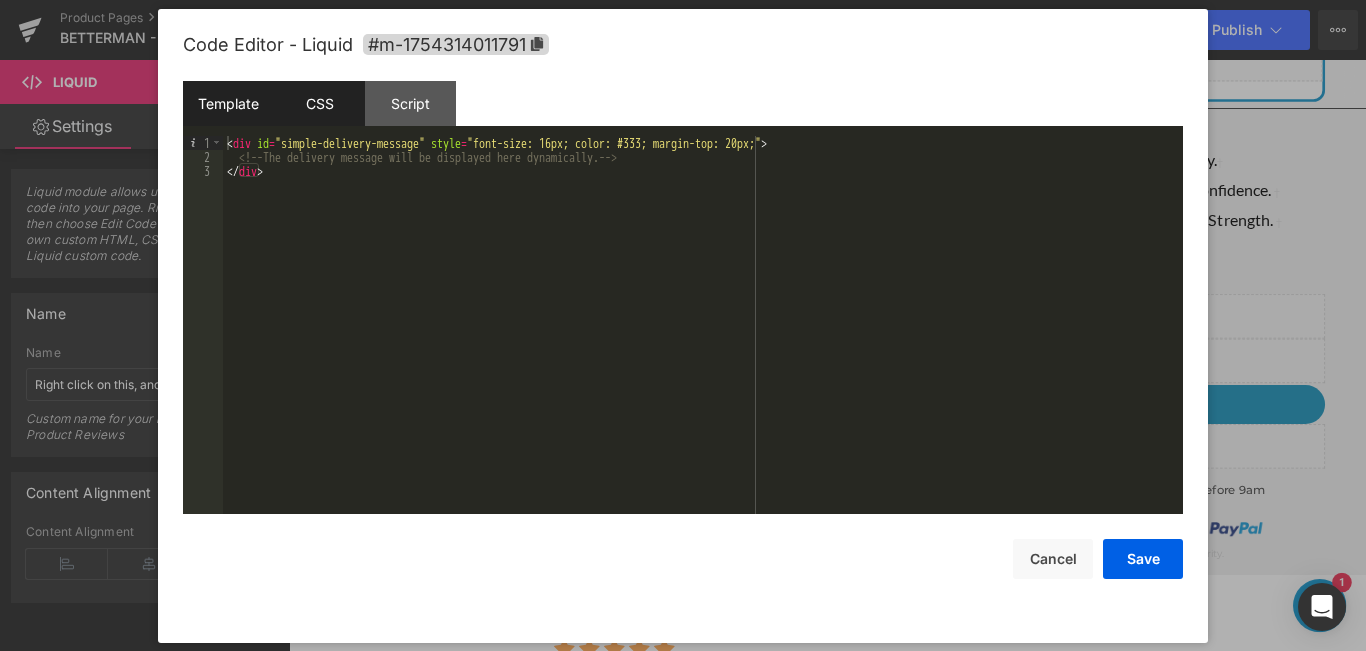 click on "CSS" at bounding box center [319, 103] 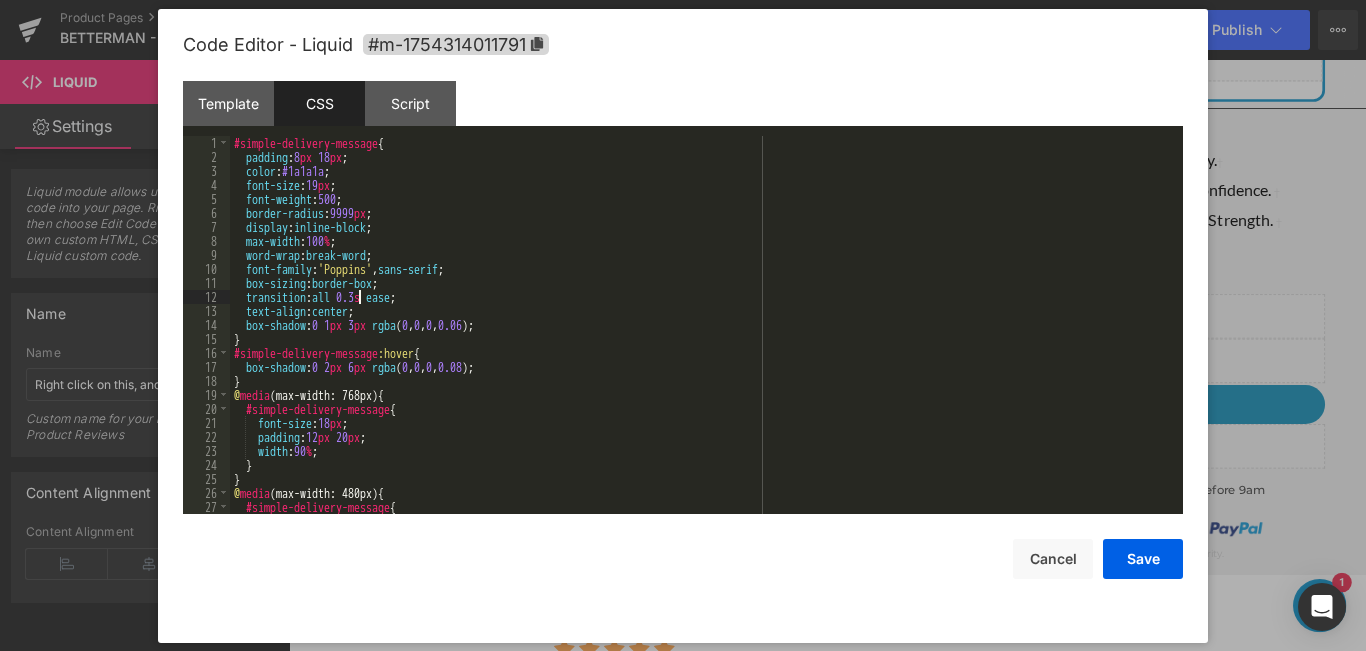 click on "#simple-delivery-message {    padding :  8 px   18 px ;    color :  #1a1a1a ;    font-size :  19 px ;    font-weight :  500 ;    border-radius :  9999 px ;    display :  inline-block ;    max-width :  100 % ;    word-wrap :  break-word ;    font-family :  ' Poppins ' ,  sans-serif ;    box-sizing :  border-box ;    transition :  all   0.3 s   ease ;    text-align :  center ;    box-shadow :  0   1 px   3 px   rgba ( 0 ,  0 ,  0 ,  0.06 ); } #simple-delivery-message :hover {    box-shadow :  0   2 px   6 px   rgba ( 0 ,  0 ,  0 ,  0.08 ); } @ media  (max-width: 768px) {    #simple-delivery-message {       font-size :  18 px ;       padding :  12 px   20 px ;       width :  90 % ;    } } @ media  (max-width: 480px) {    #simple-delivery-message {       font-size :  16 px ;" at bounding box center (702, 339) 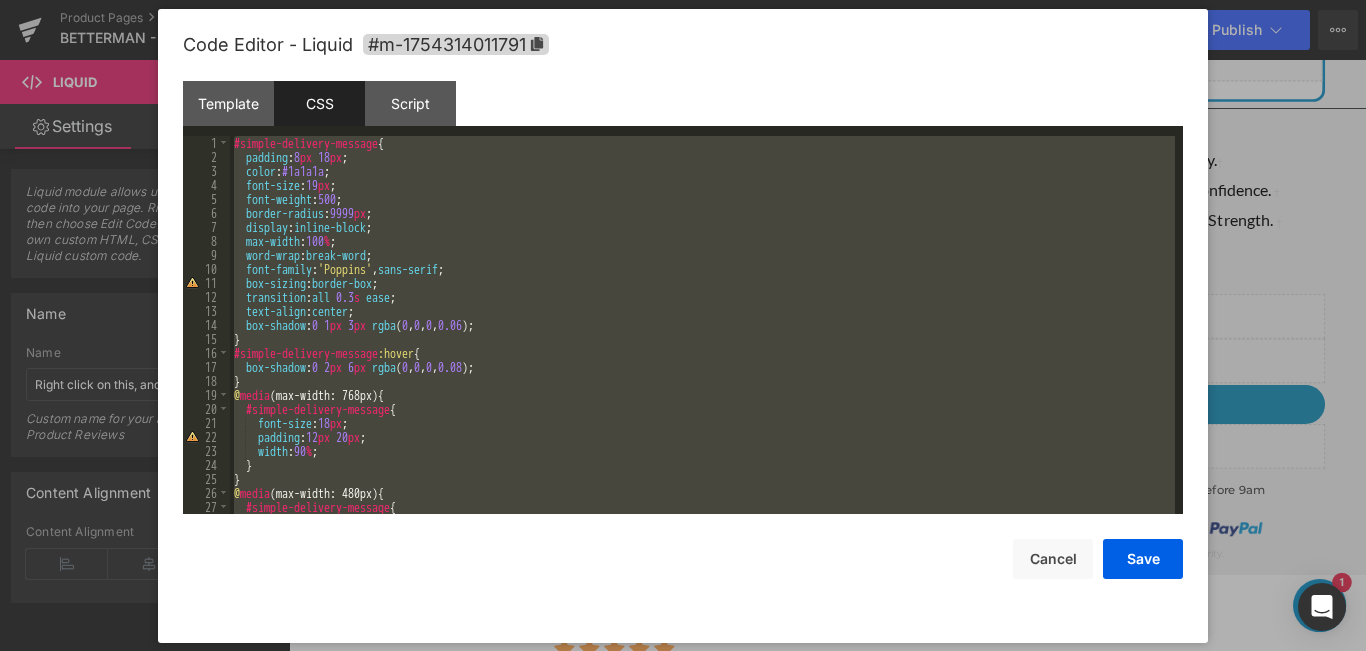 click on "#simple-delivery-message {    padding :  8 px   18 px ;    color :  #1a1a1a ;    font-size :  19 px ;    font-weight :  500 ;    border-radius :  9999 px ;    display :  inline-block ;    max-width :  100 % ;    word-wrap :  break-word ;    font-family :  ' Poppins ' ,  sans-serif ;    box-sizing :  border-box ;    transition :  all   0.3 s   ease ;    text-align :  center ;    box-shadow :  0   1 px   3 px   rgba ( 0 ,  0 ,  0 ,  0.06 ); } #simple-delivery-message :hover {    box-shadow :  0   2 px   6 px   rgba ( 0 ,  0 ,  0 ,  0.08 ); } @ media  (max-width: 768px) {    #simple-delivery-message {       font-size :  18 px ;       padding :  12 px   20 px ;       width :  90 % ;    } } @ media  (max-width: 480px) {    #simple-delivery-message {       font-size :  16 px ;" at bounding box center [702, 325] 